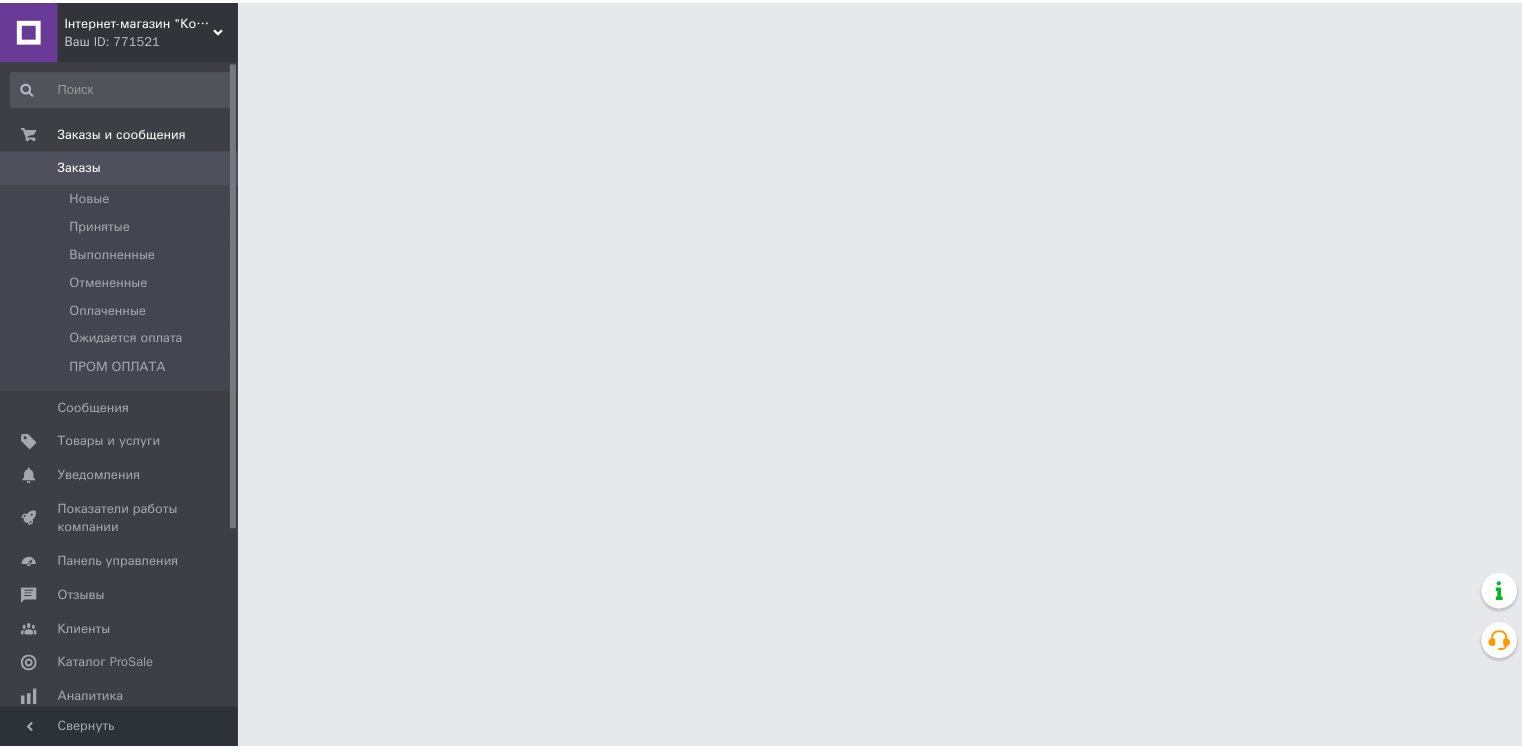 scroll, scrollTop: 0, scrollLeft: 0, axis: both 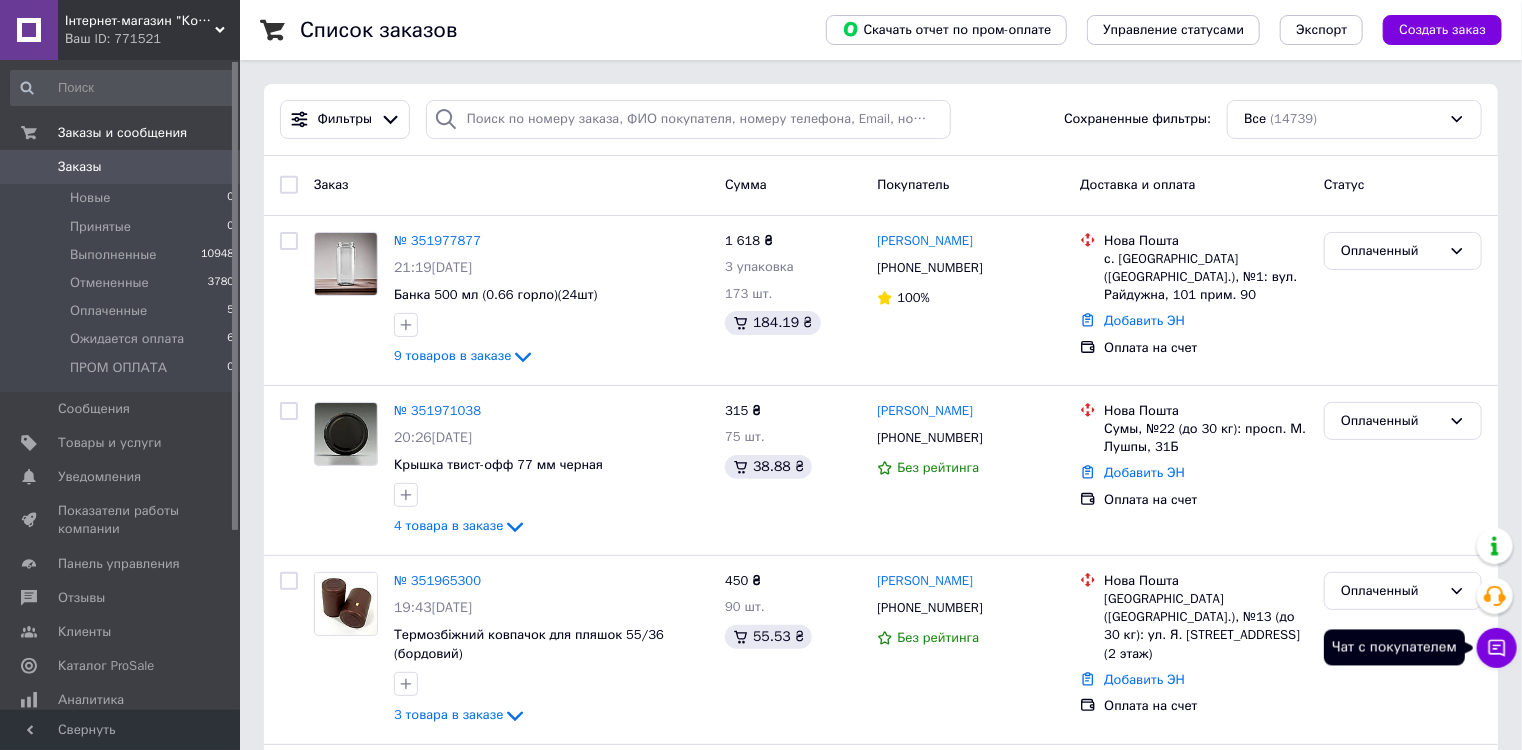 click 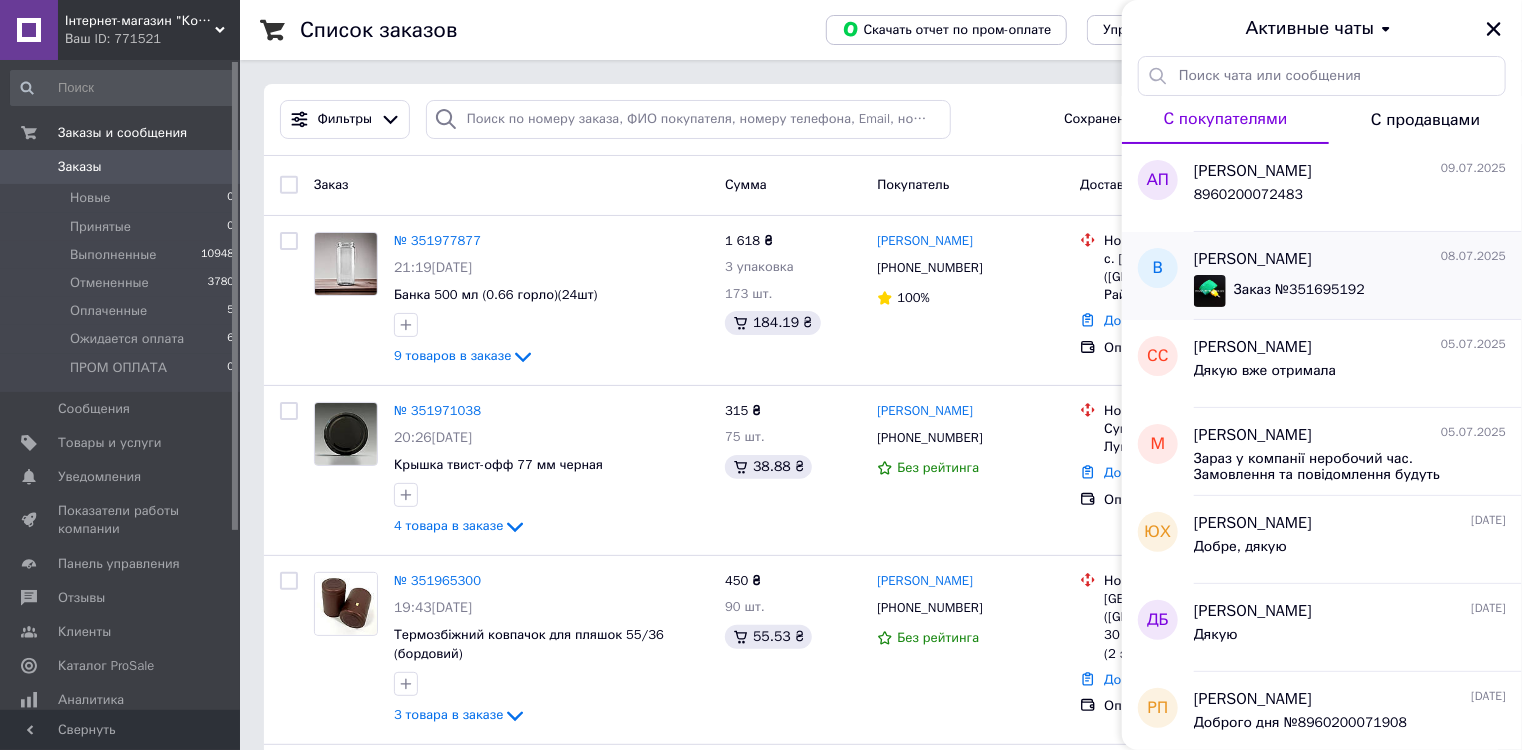 click on "Заказ № 351695192" at bounding box center [1279, 291] 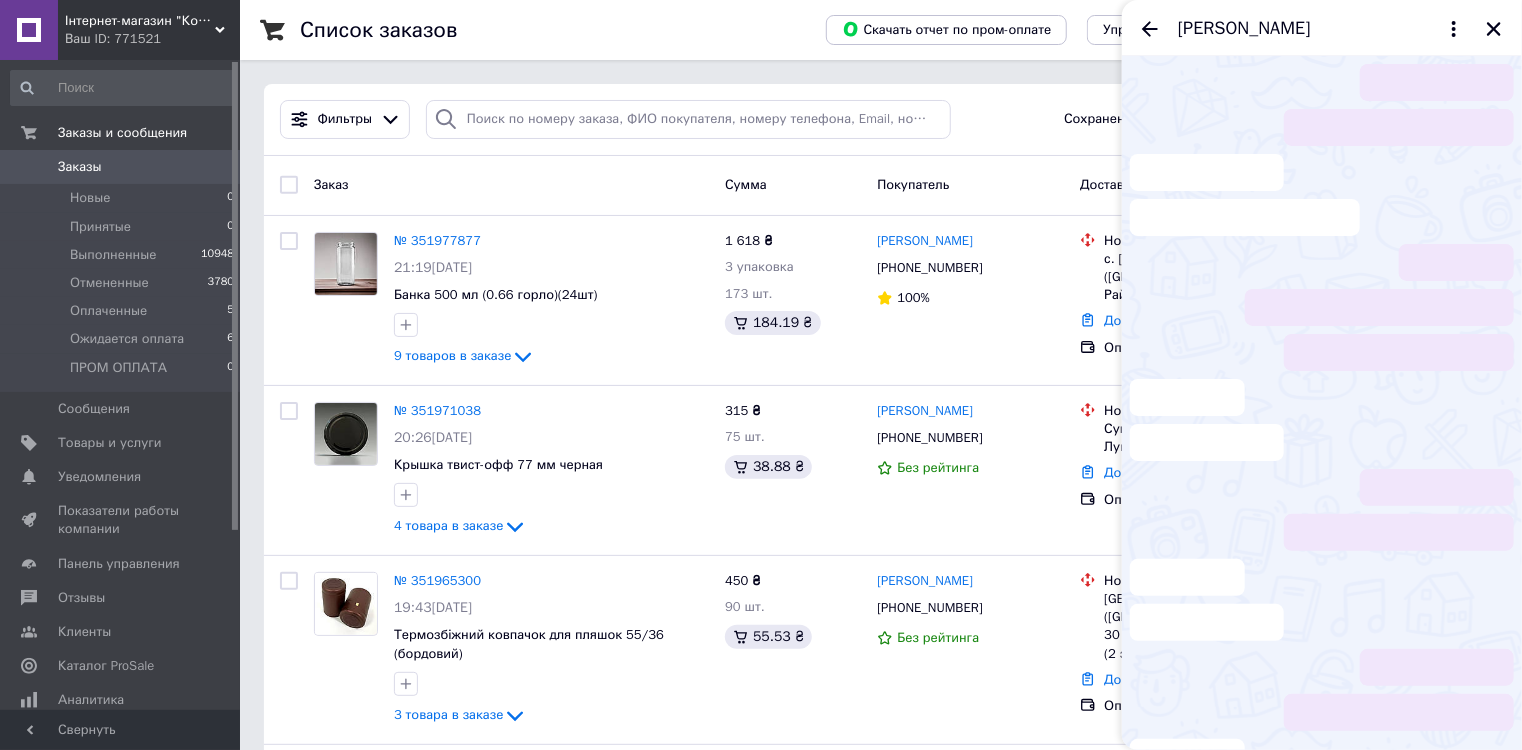 scroll, scrollTop: 589, scrollLeft: 0, axis: vertical 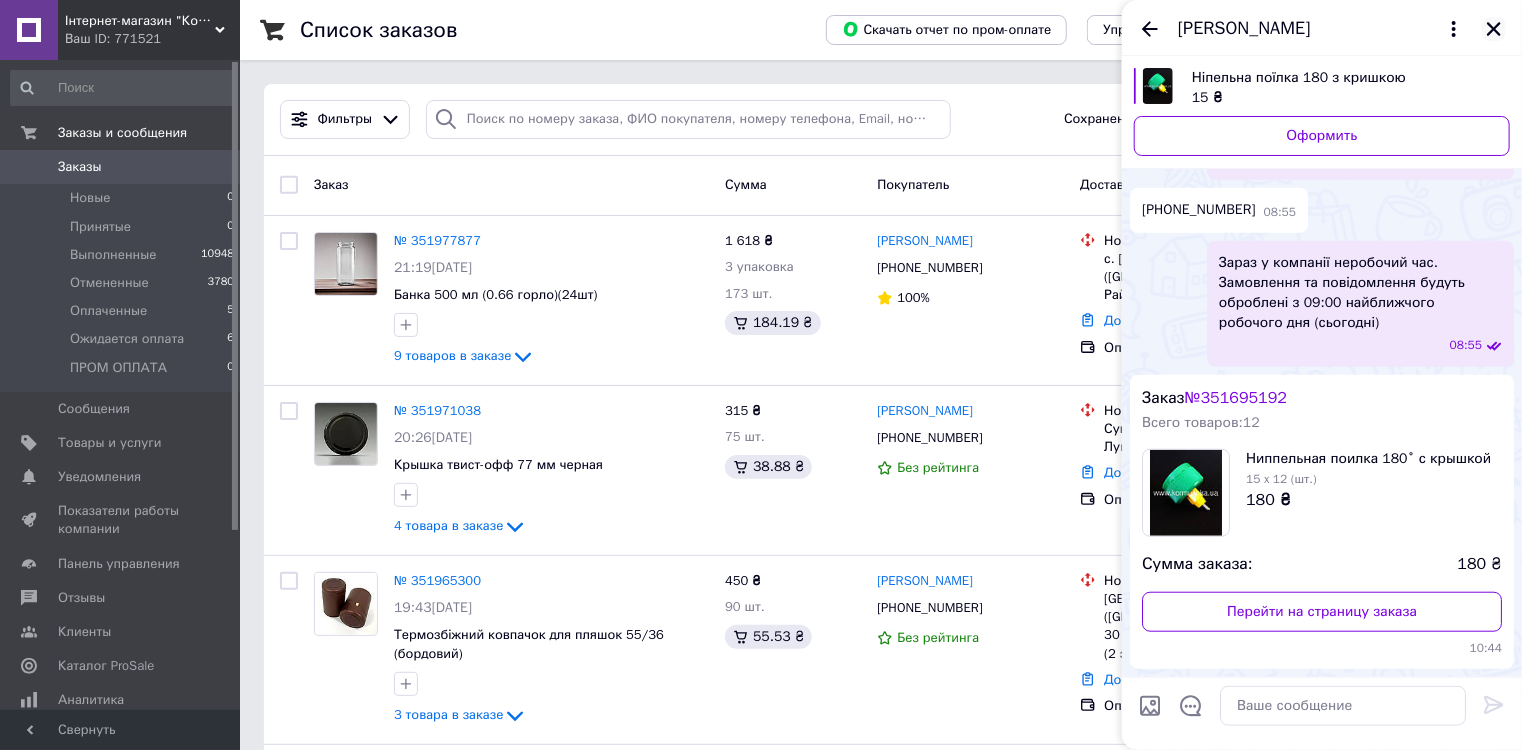 click 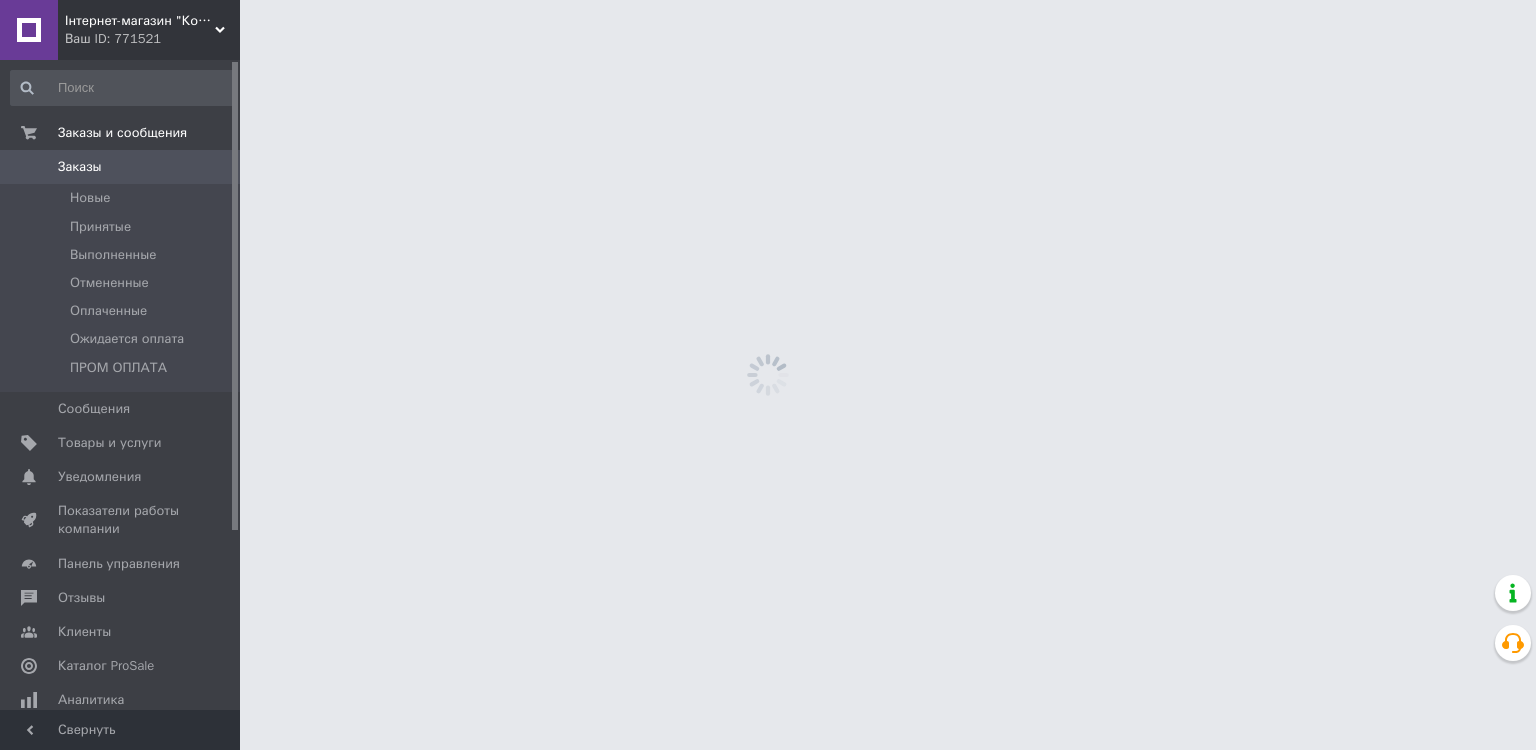 scroll, scrollTop: 0, scrollLeft: 0, axis: both 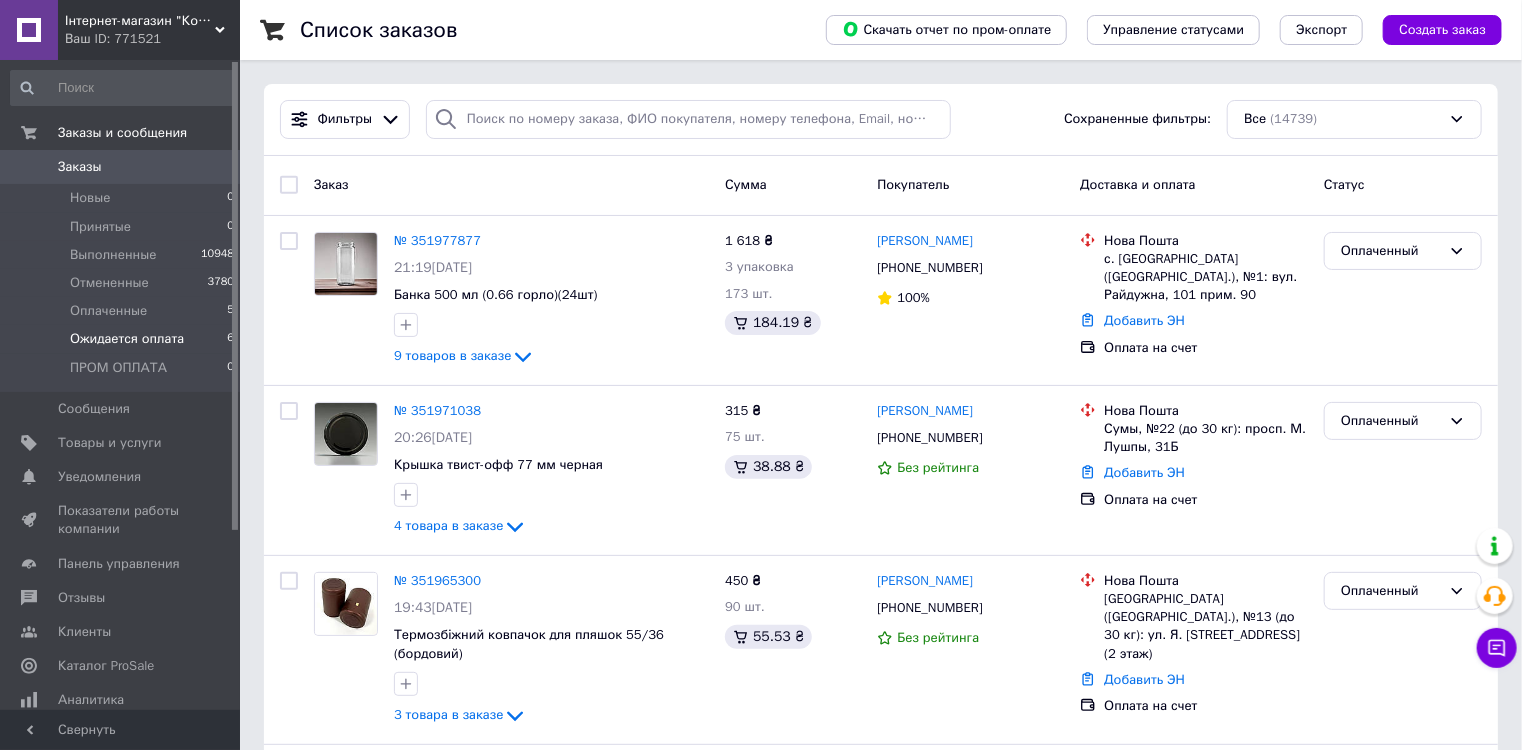 click on "Ожидается оплата 6" at bounding box center [123, 339] 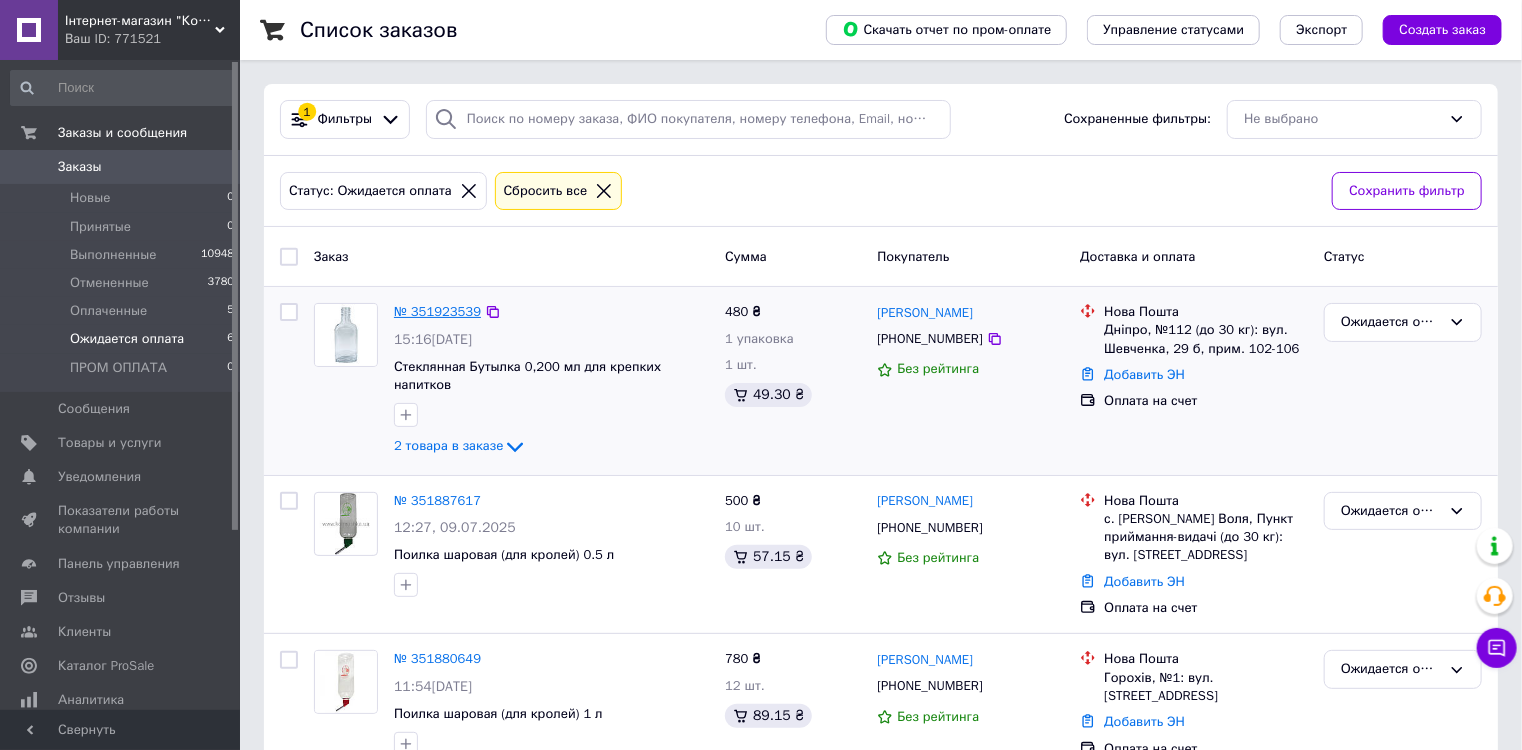 click on "№ 351923539" at bounding box center (437, 311) 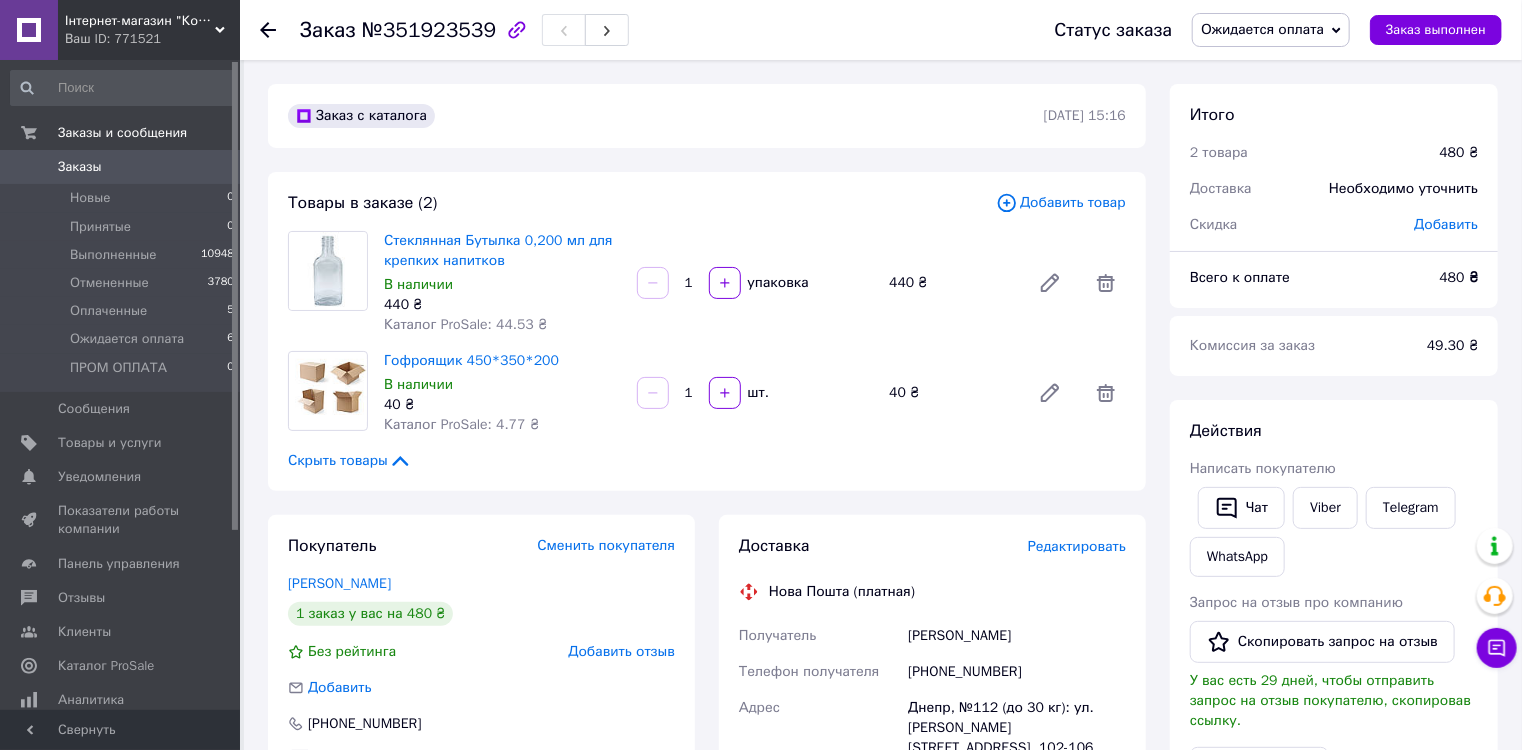 click on "Добавить товар" at bounding box center (1061, 203) 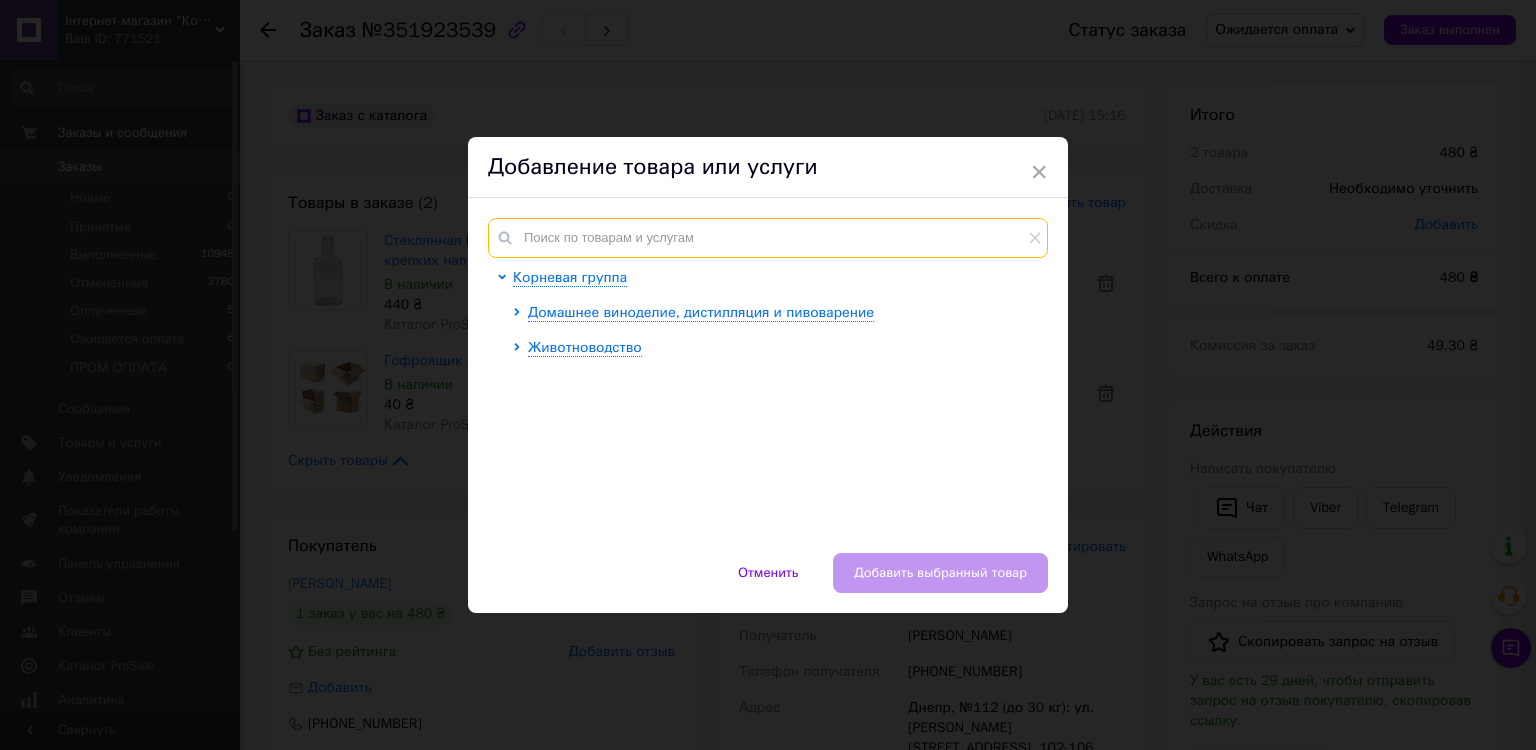 click at bounding box center (768, 238) 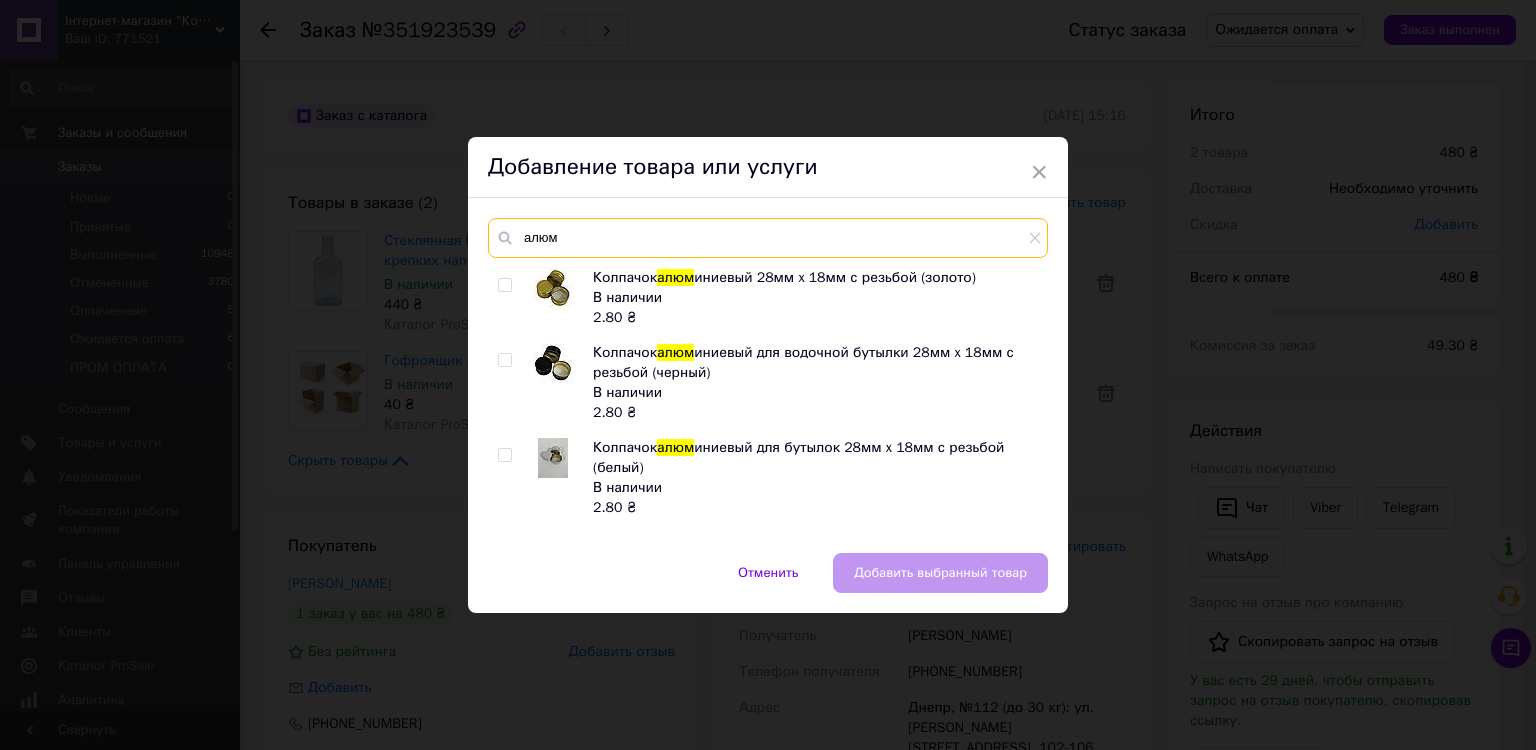 type on "алюм" 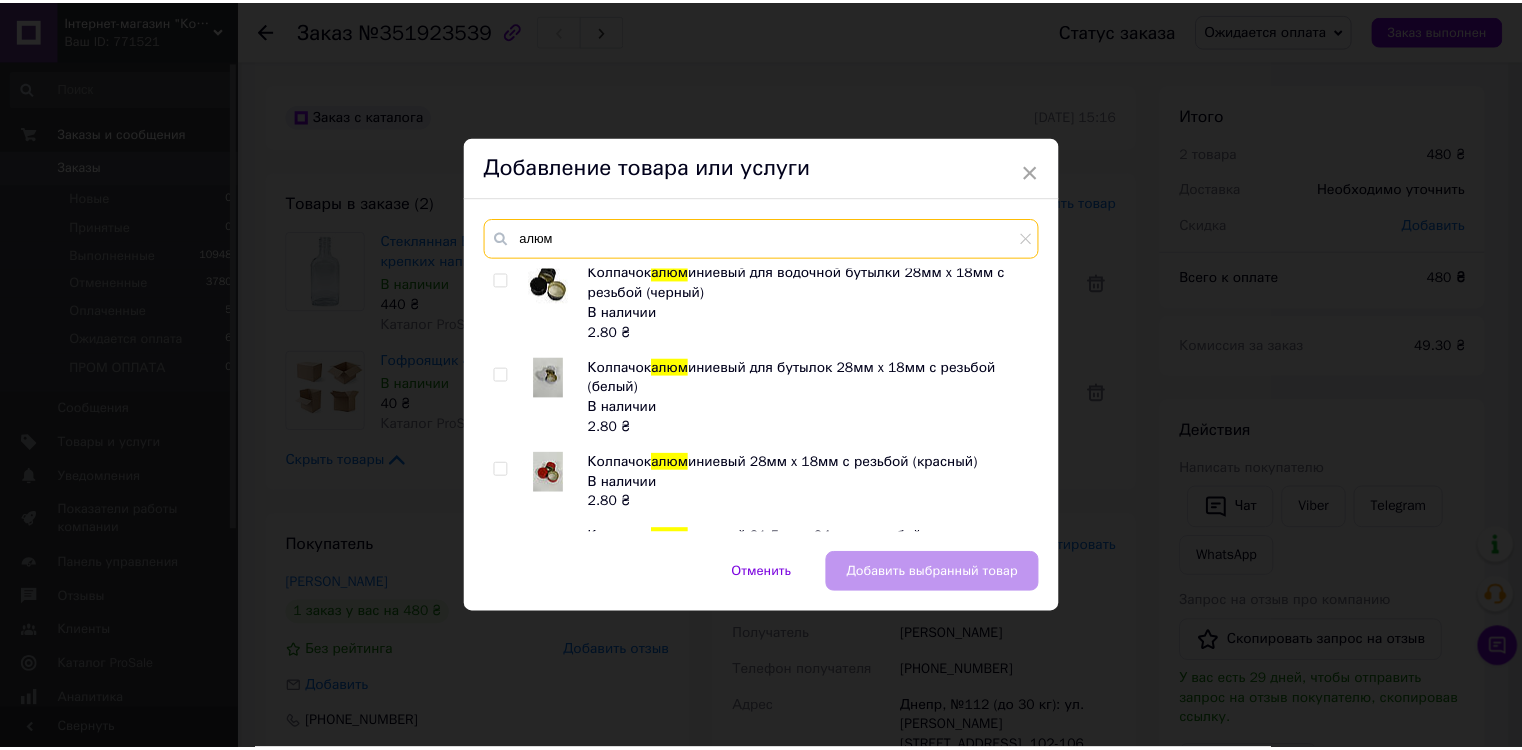 scroll, scrollTop: 304, scrollLeft: 0, axis: vertical 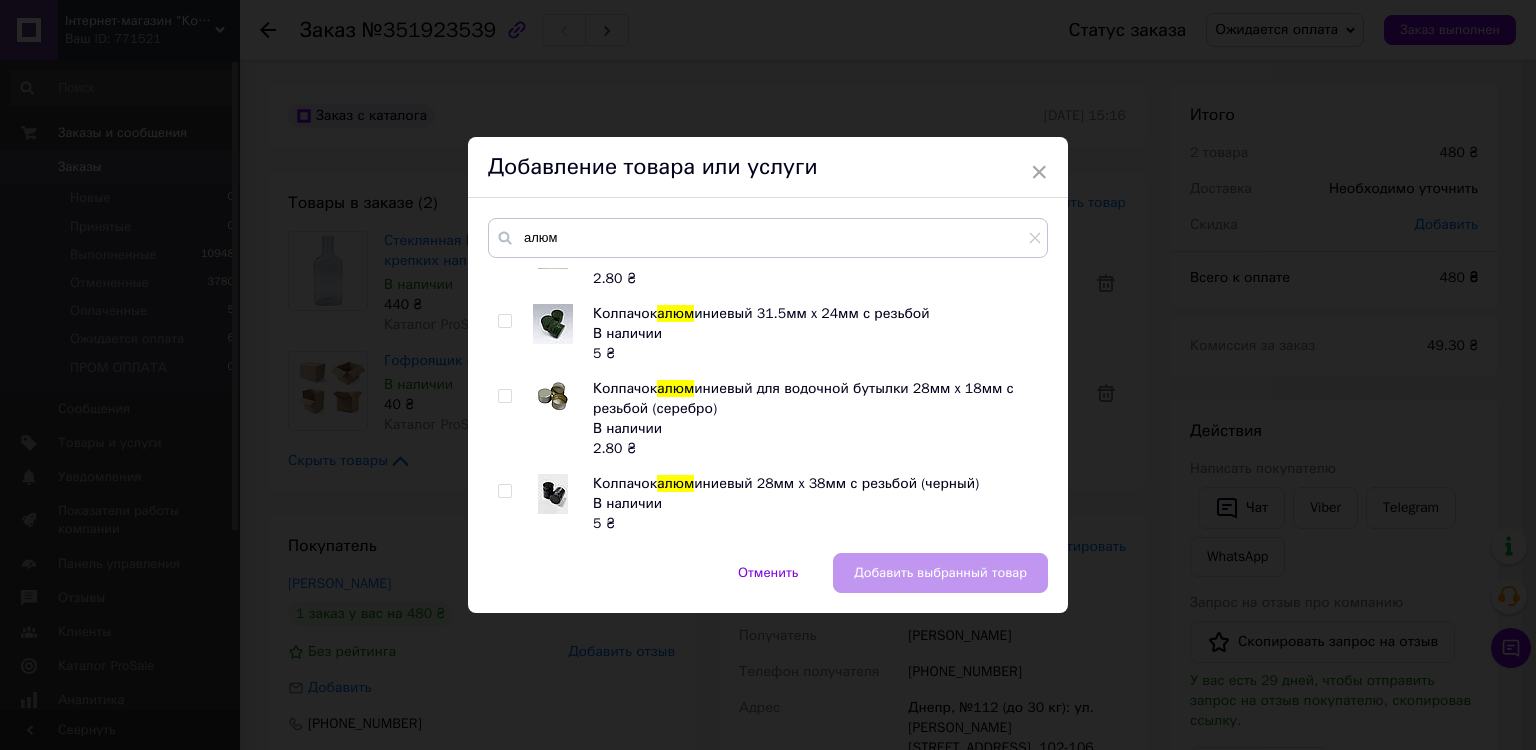 click on "Колпачок  алюм иниевый 28мм x 18мм с резьбой (золото) В наличии 2.80   ₴ Колпачок  алюм иниевый для водочной бутылки 28мм x 18мм с резьбой (черный) В наличии 2.80   ₴ Колпачок  алюм иниевый для бутылок 28мм x 18мм с резьбой (белый) В наличии 2.80   ₴ Колпачок  алюм иниевый 28мм x 18мм с резьбой (красный) В наличии 2.80   ₴ Колпачок  алюм иниевый 31.5мм x 24мм с резьбой В наличии 5   ₴ Колпачок  алюм иниевый для водочной бутылки 28мм x 18мм с резьбой (серебро) В наличии 2.80   ₴ Колпачок  алюм иниевый 28мм x 38мм с резьбой (черный) В наличии 5   ₴" at bounding box center [767, 400] 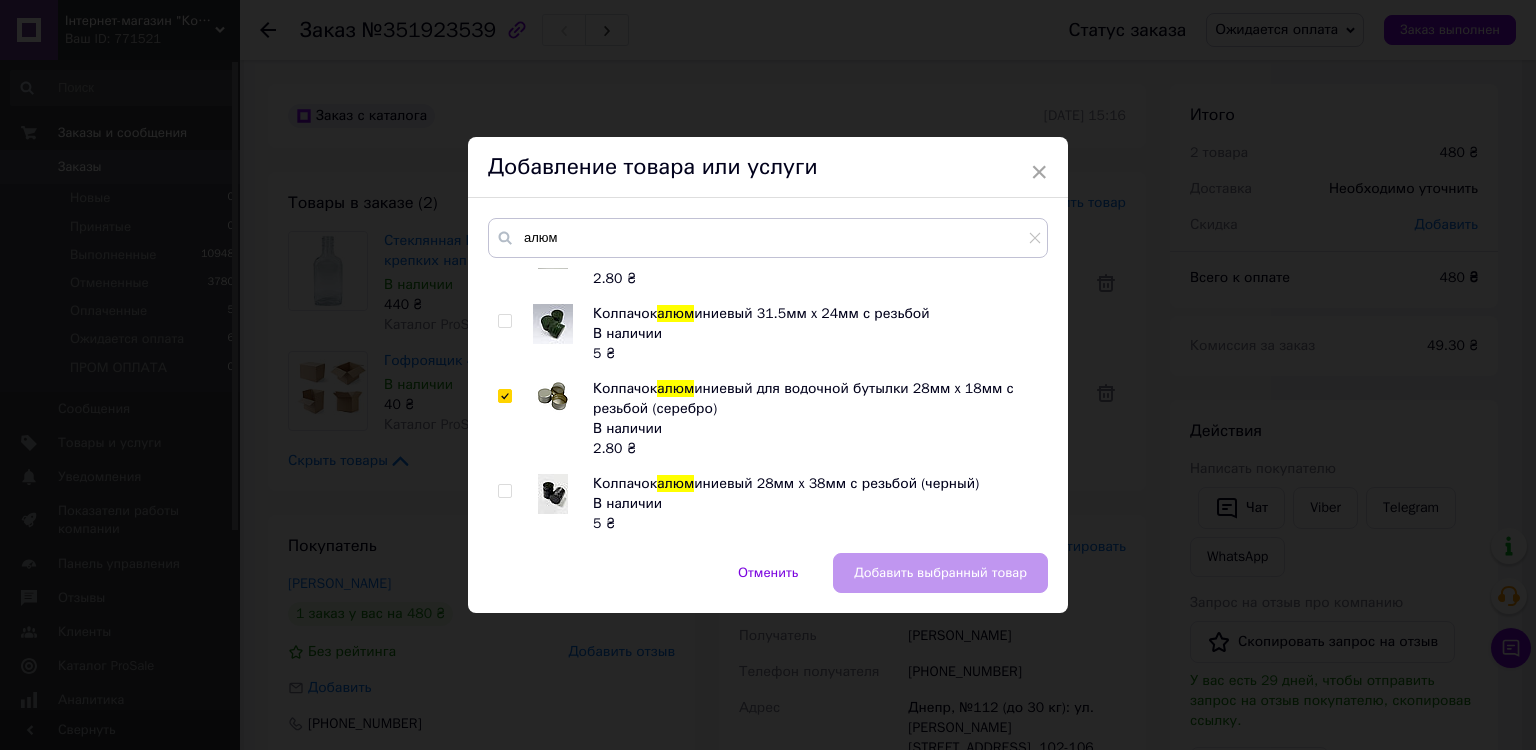 checkbox on "true" 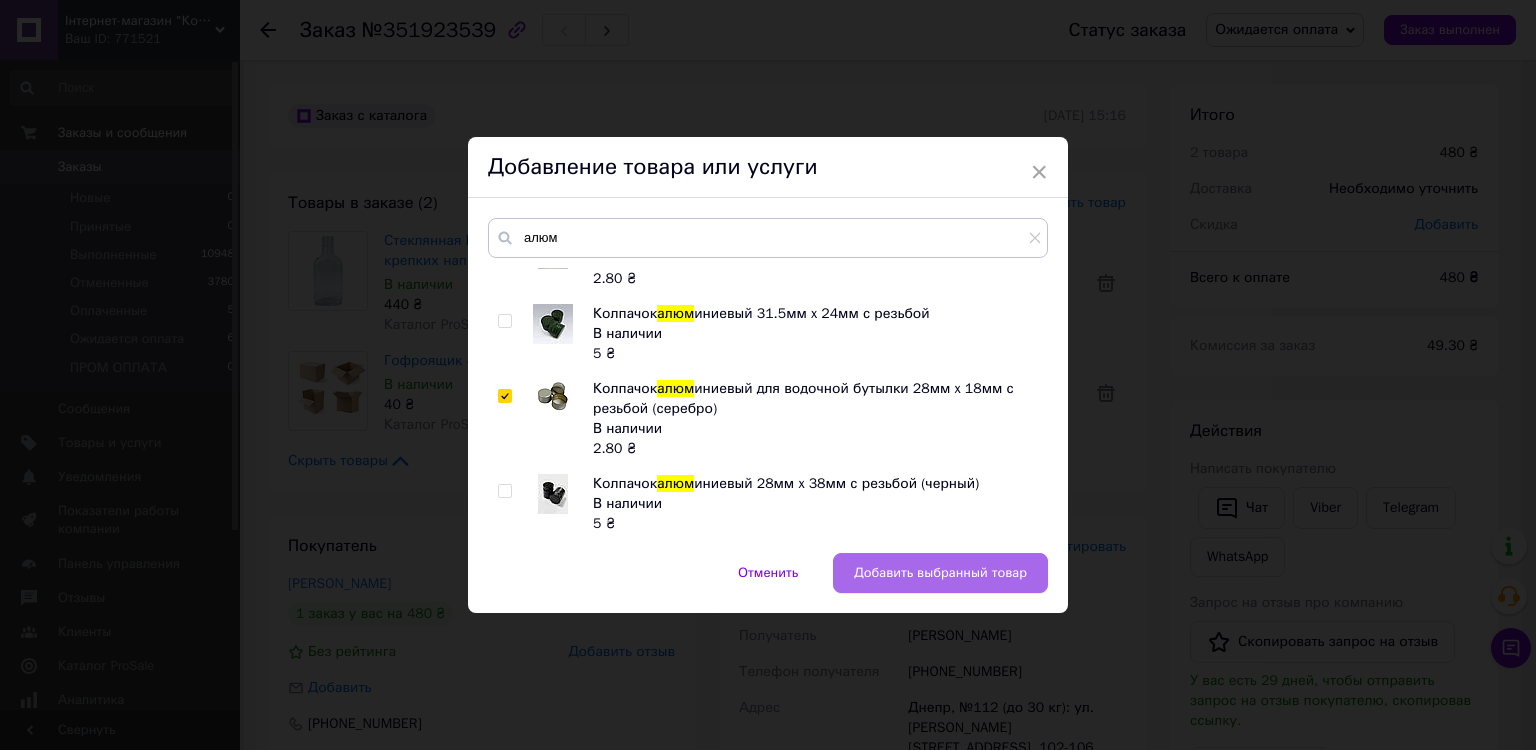 click on "Добавить выбранный товар" at bounding box center [940, 573] 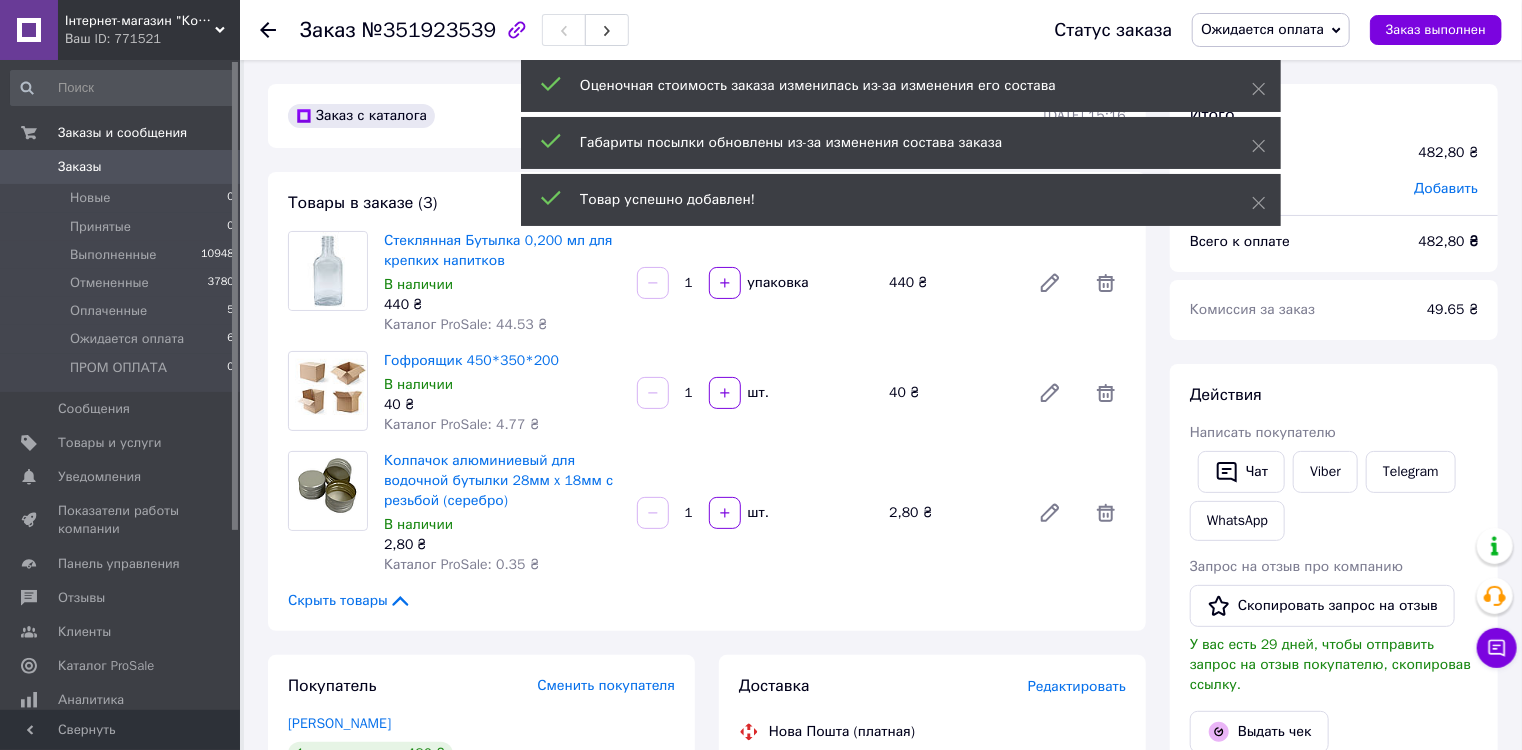 click on "1" at bounding box center [689, 513] 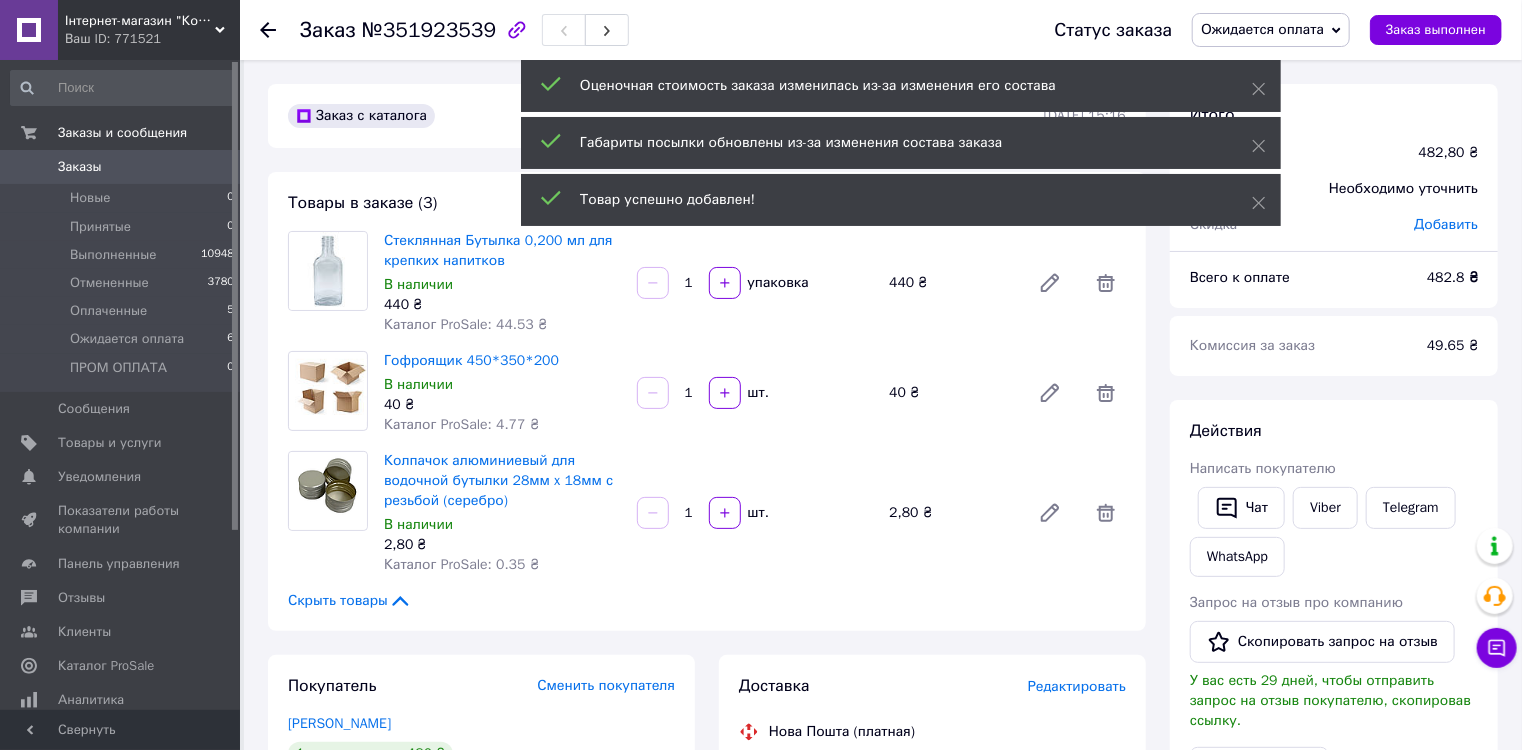 click on "1" at bounding box center (689, 513) 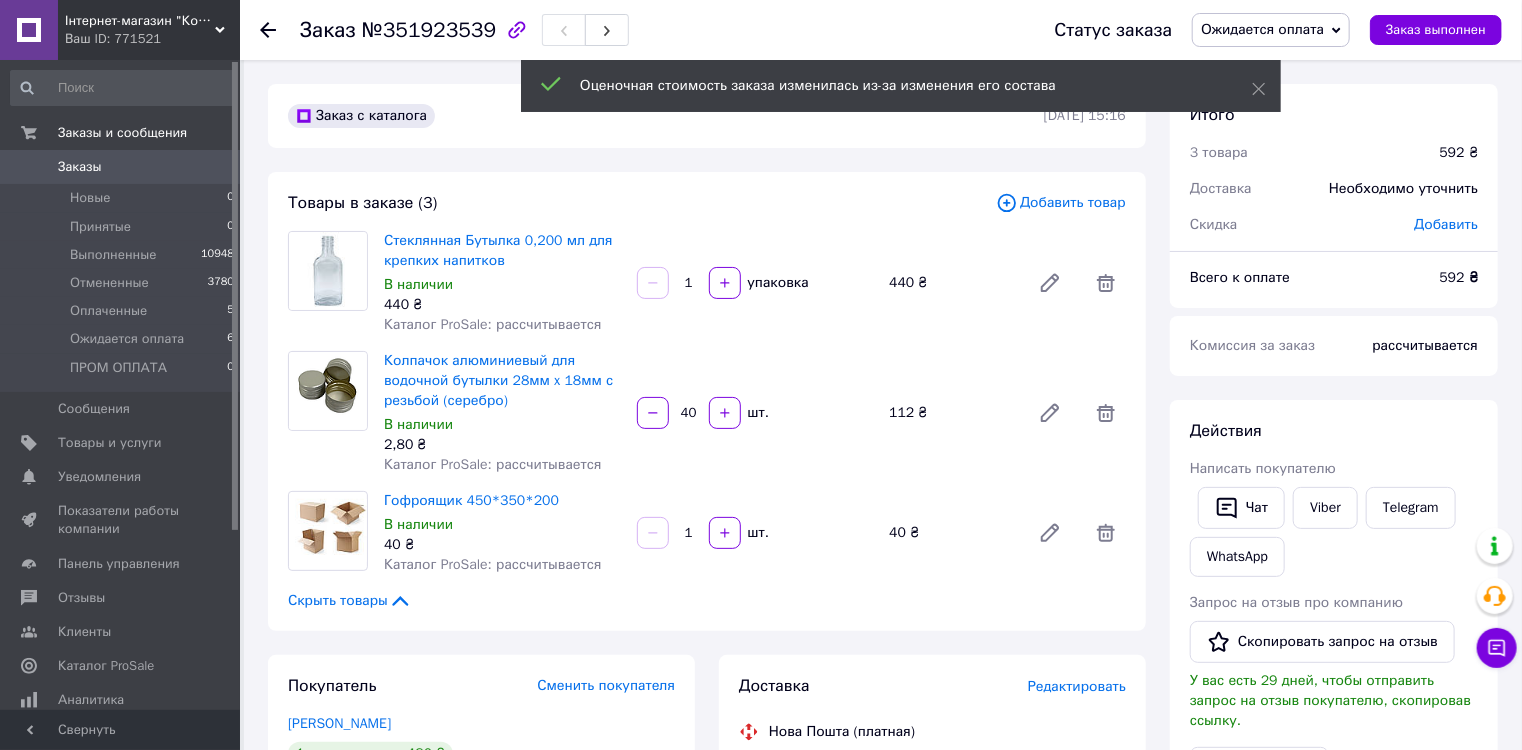 type on "40" 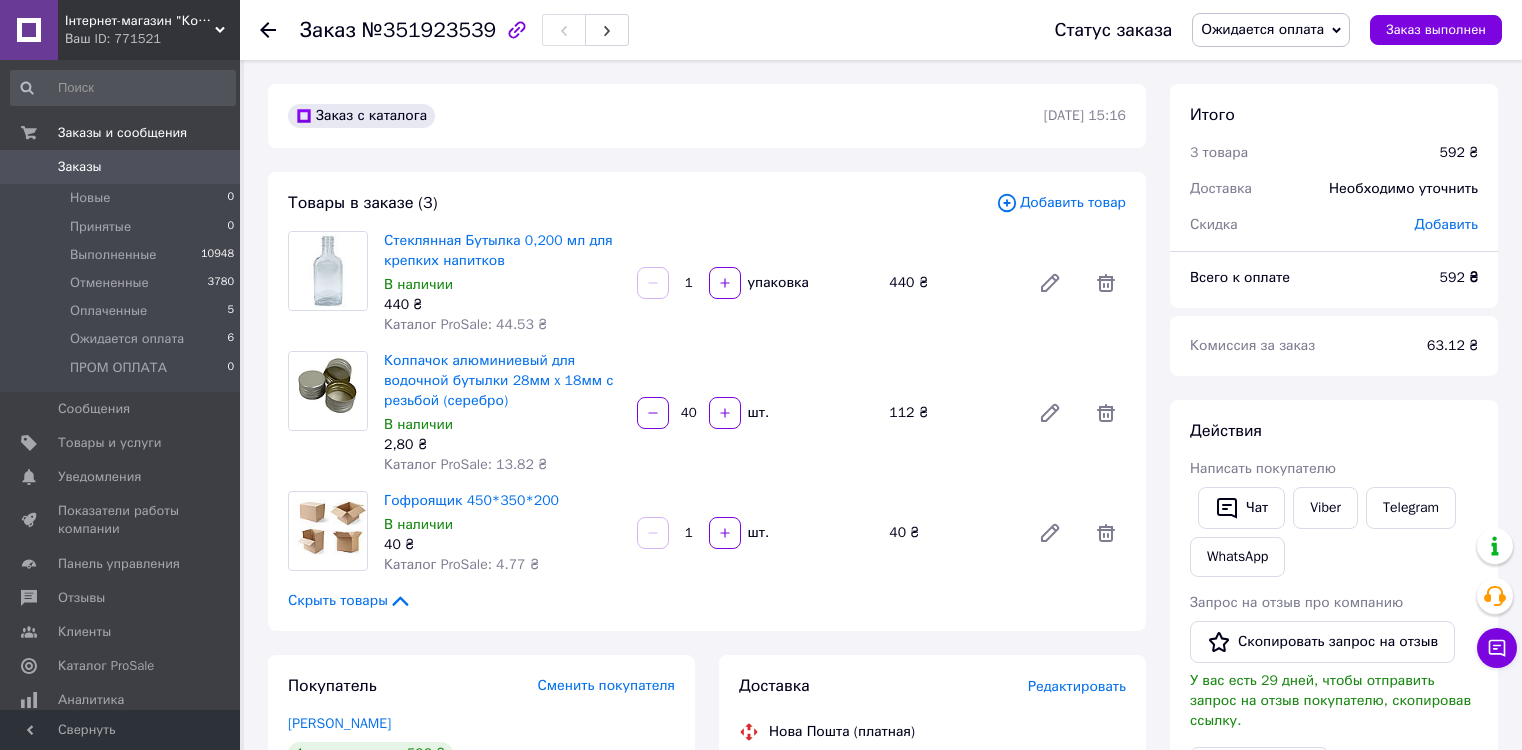 scroll, scrollTop: 0, scrollLeft: 0, axis: both 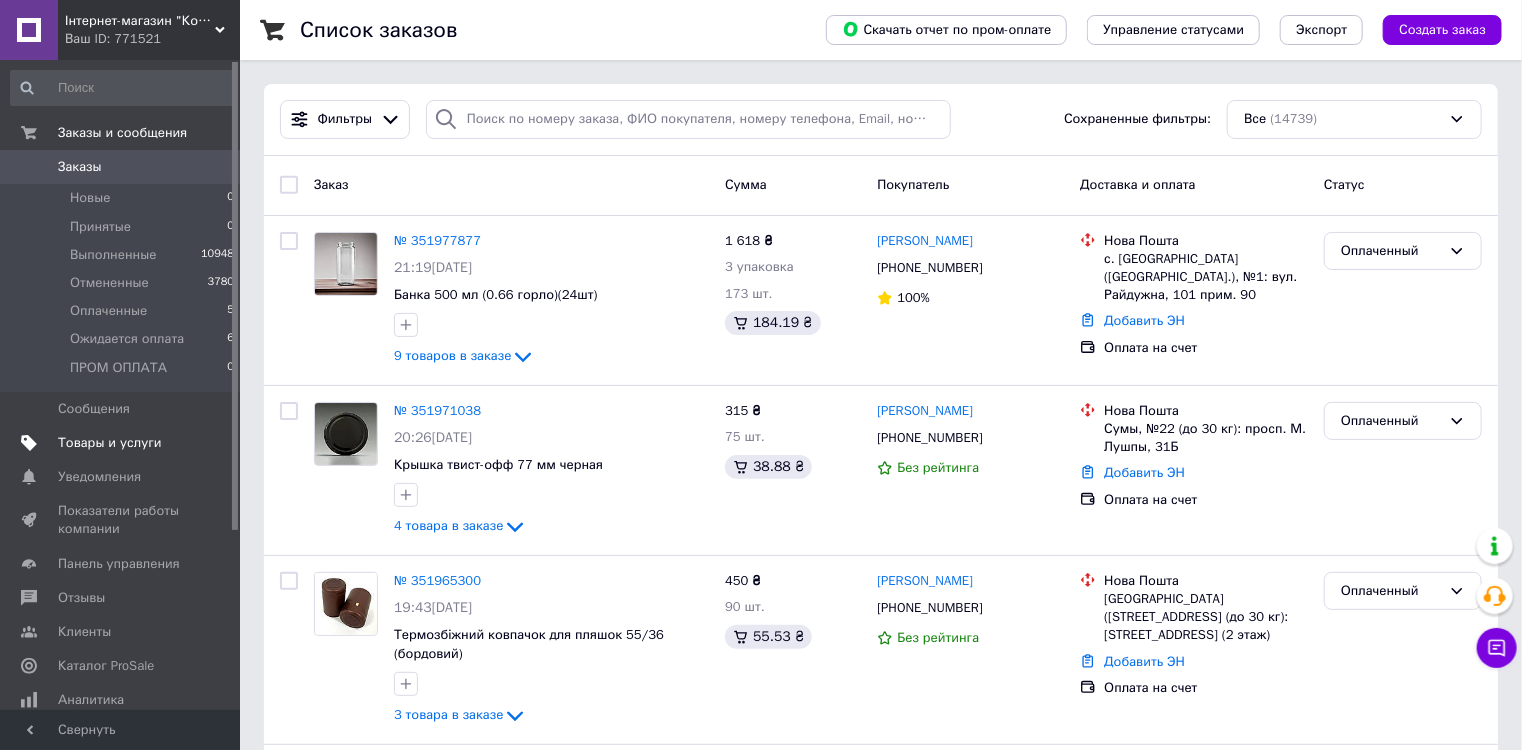 click on "Товары и услуги" at bounding box center (110, 443) 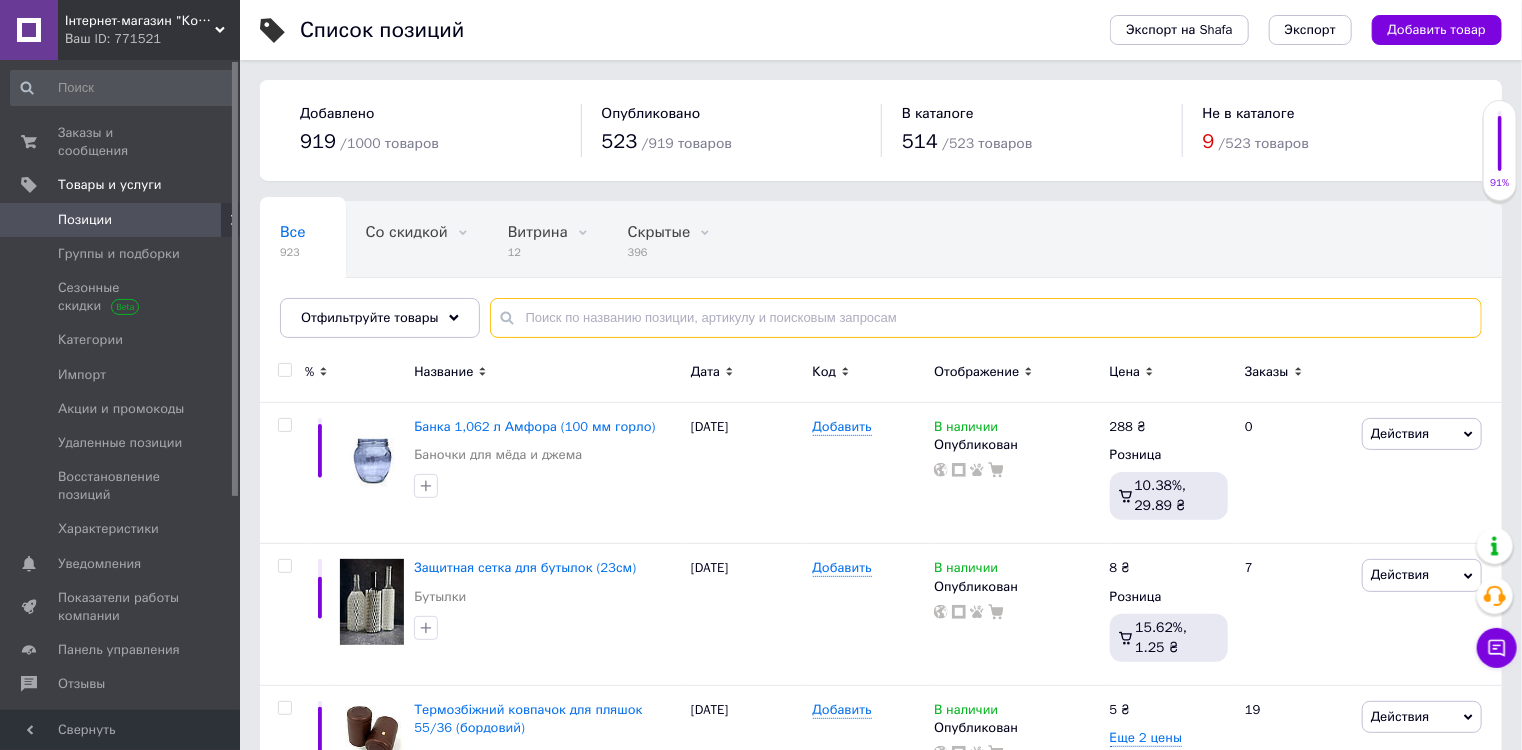 click at bounding box center (986, 318) 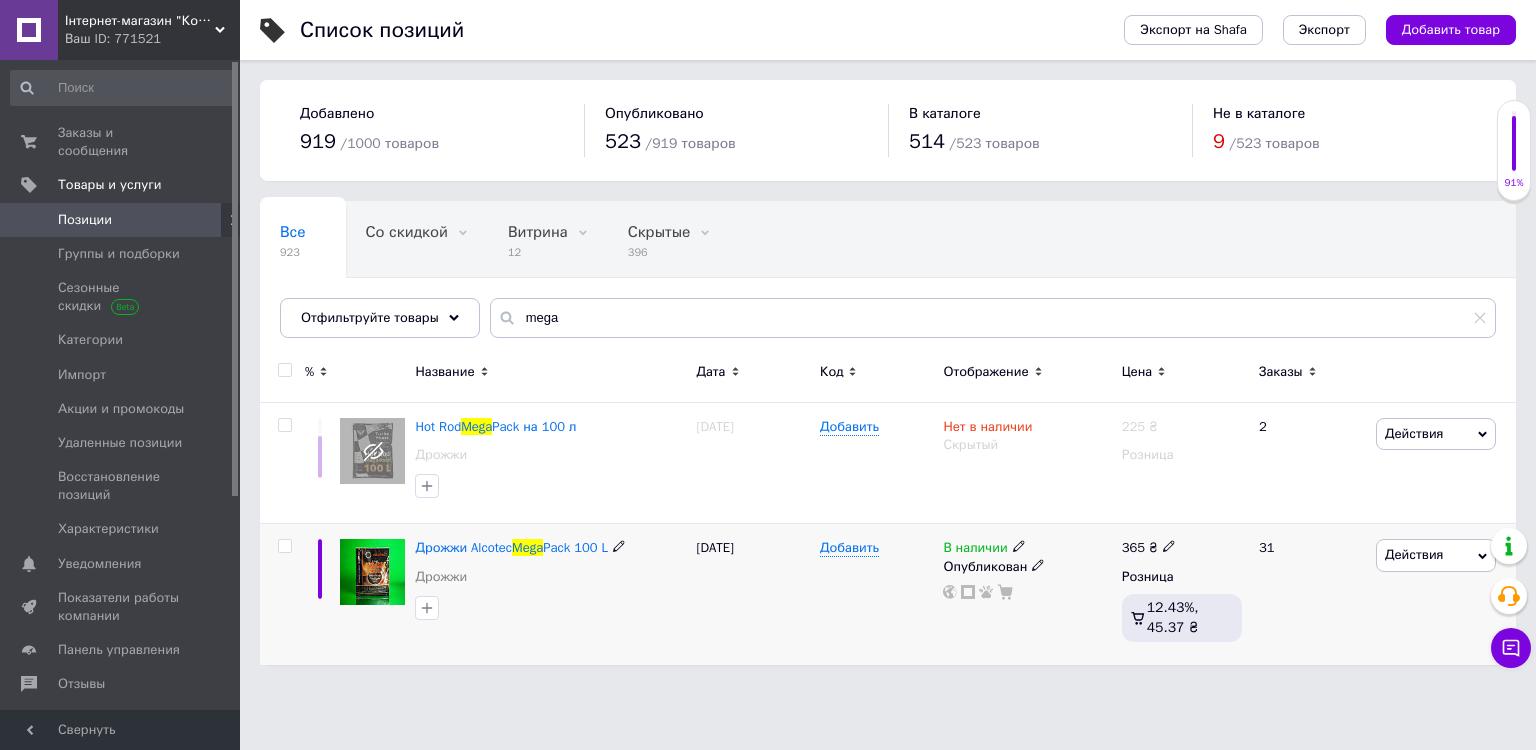 click 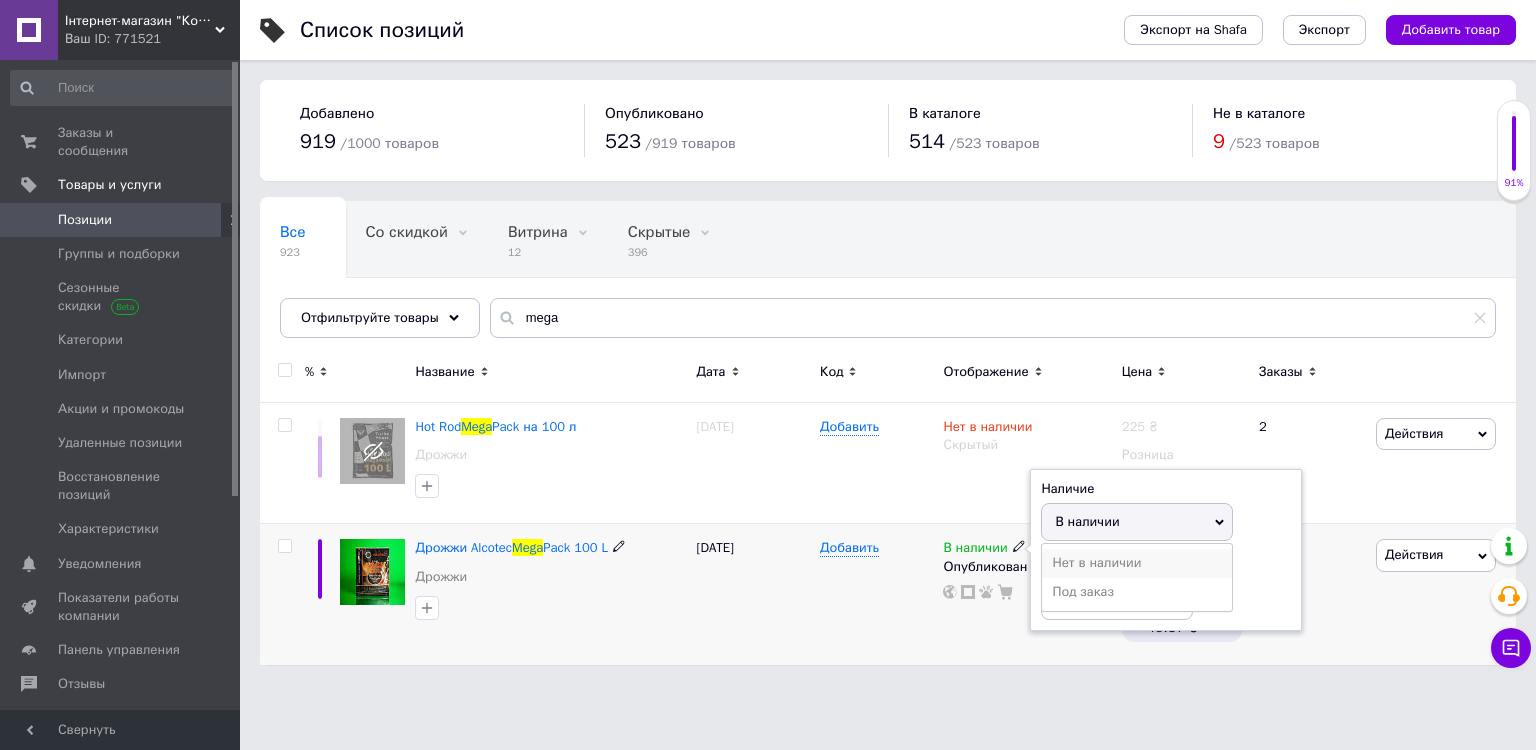 click on "Нет в наличии" at bounding box center (1137, 563) 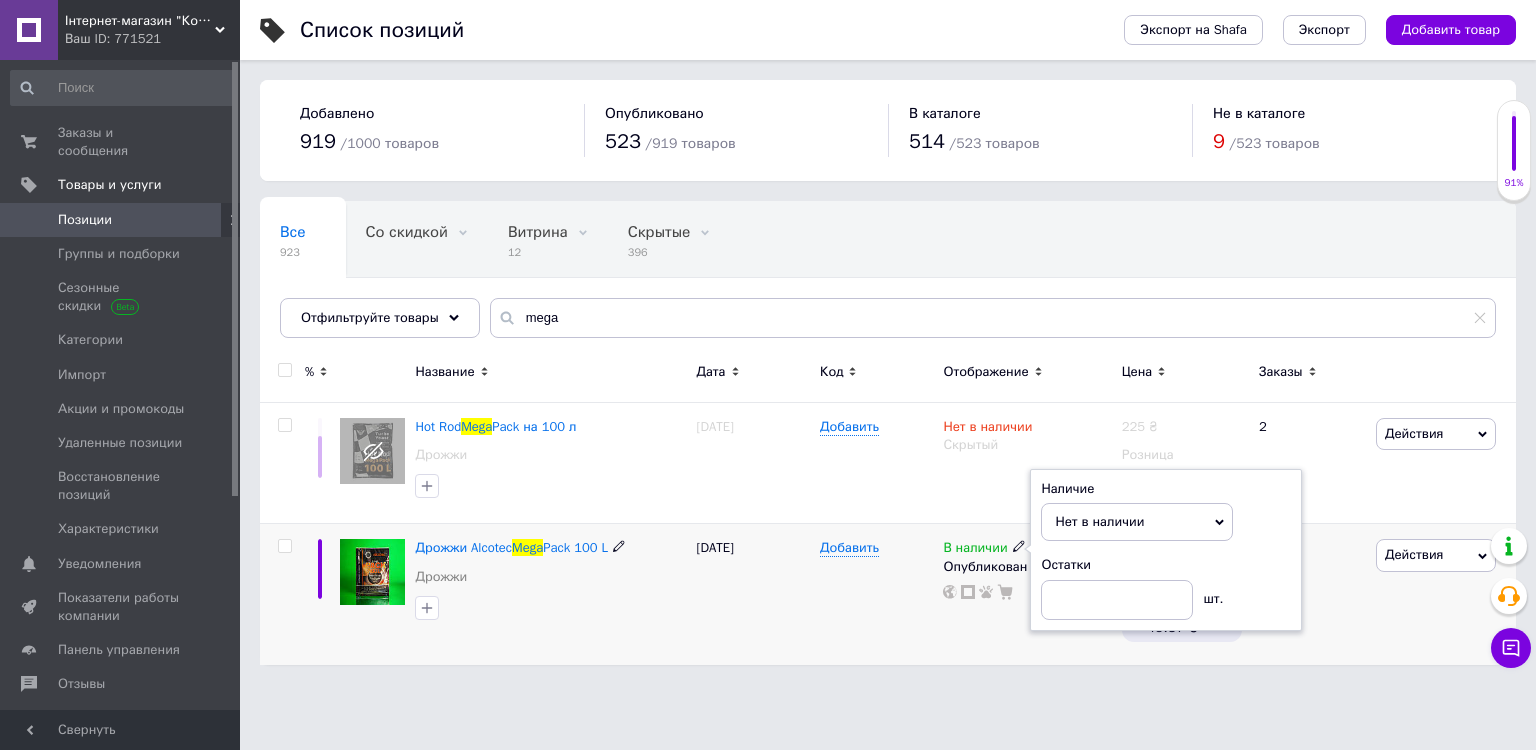 click 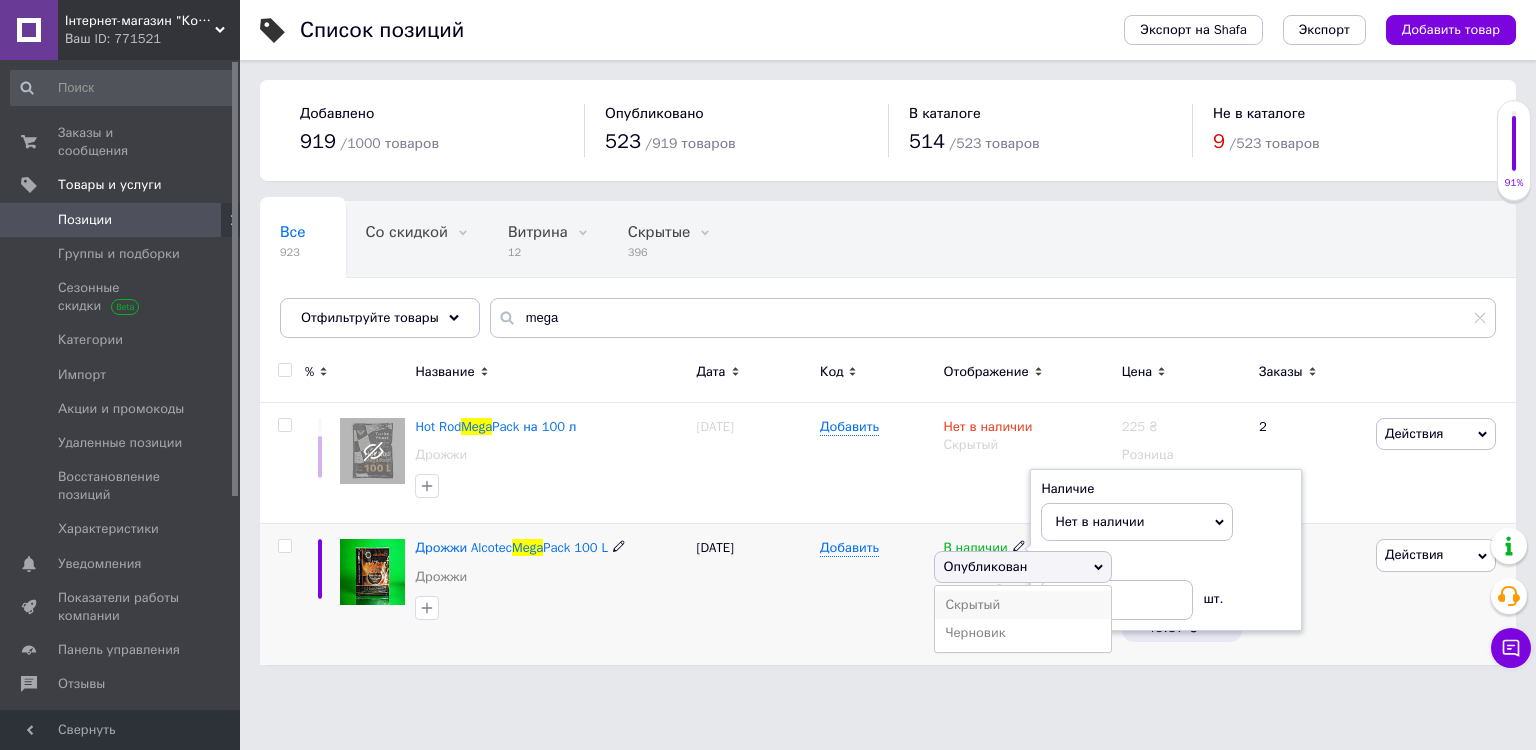 click on "Скрытый" at bounding box center (1022, 605) 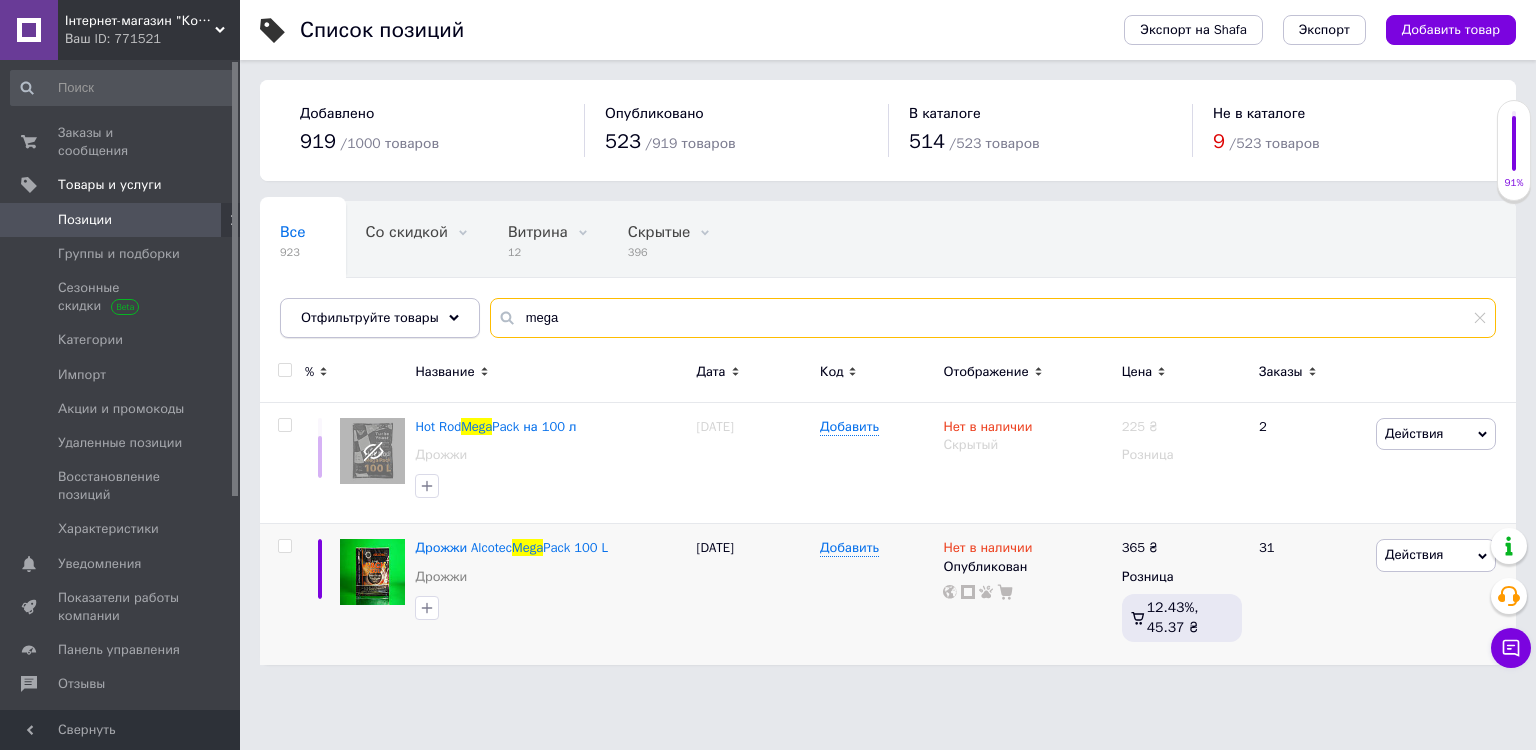 drag, startPoint x: 587, startPoint y: 309, endPoint x: 443, endPoint y: 320, distance: 144.41953 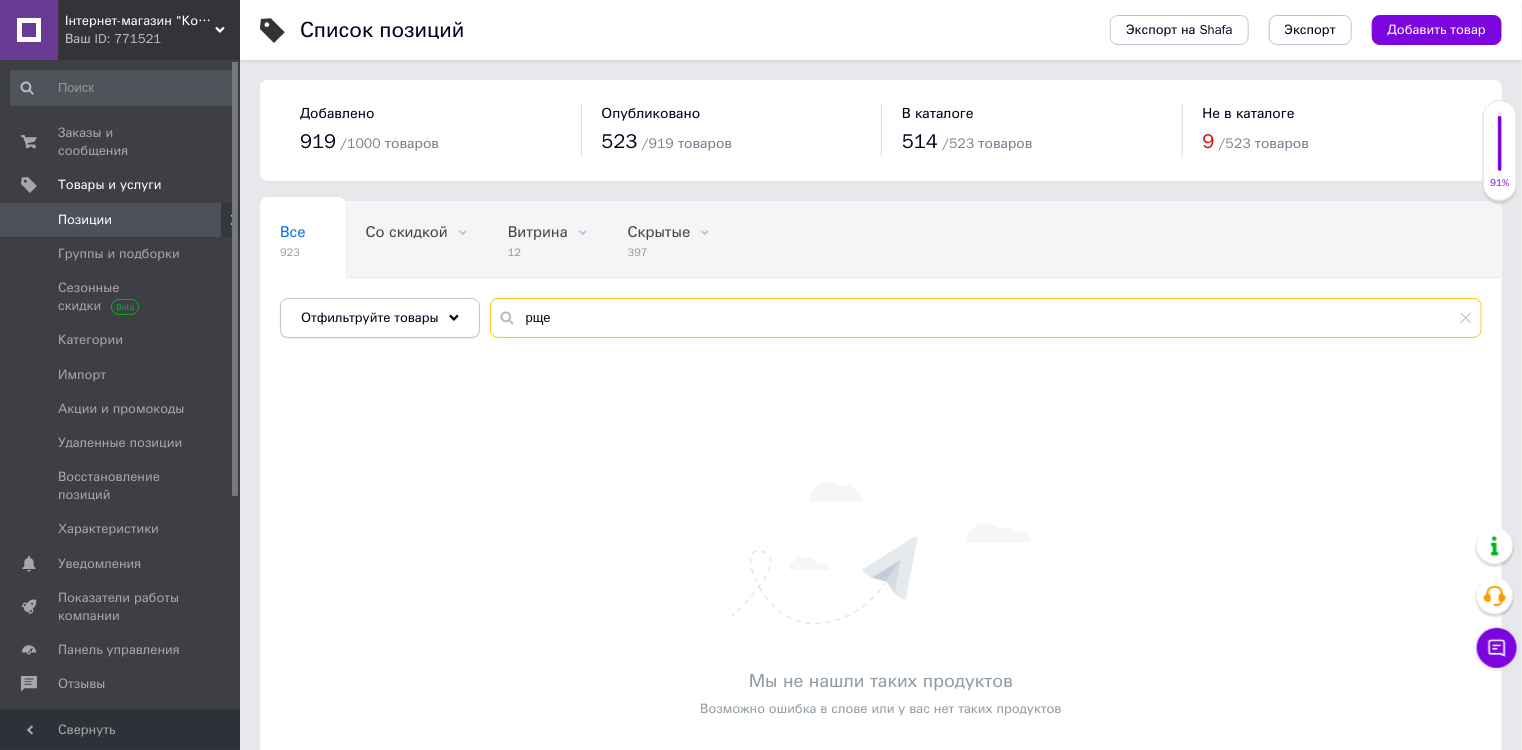 drag, startPoint x: 496, startPoint y: 326, endPoint x: 458, endPoint y: 327, distance: 38.013157 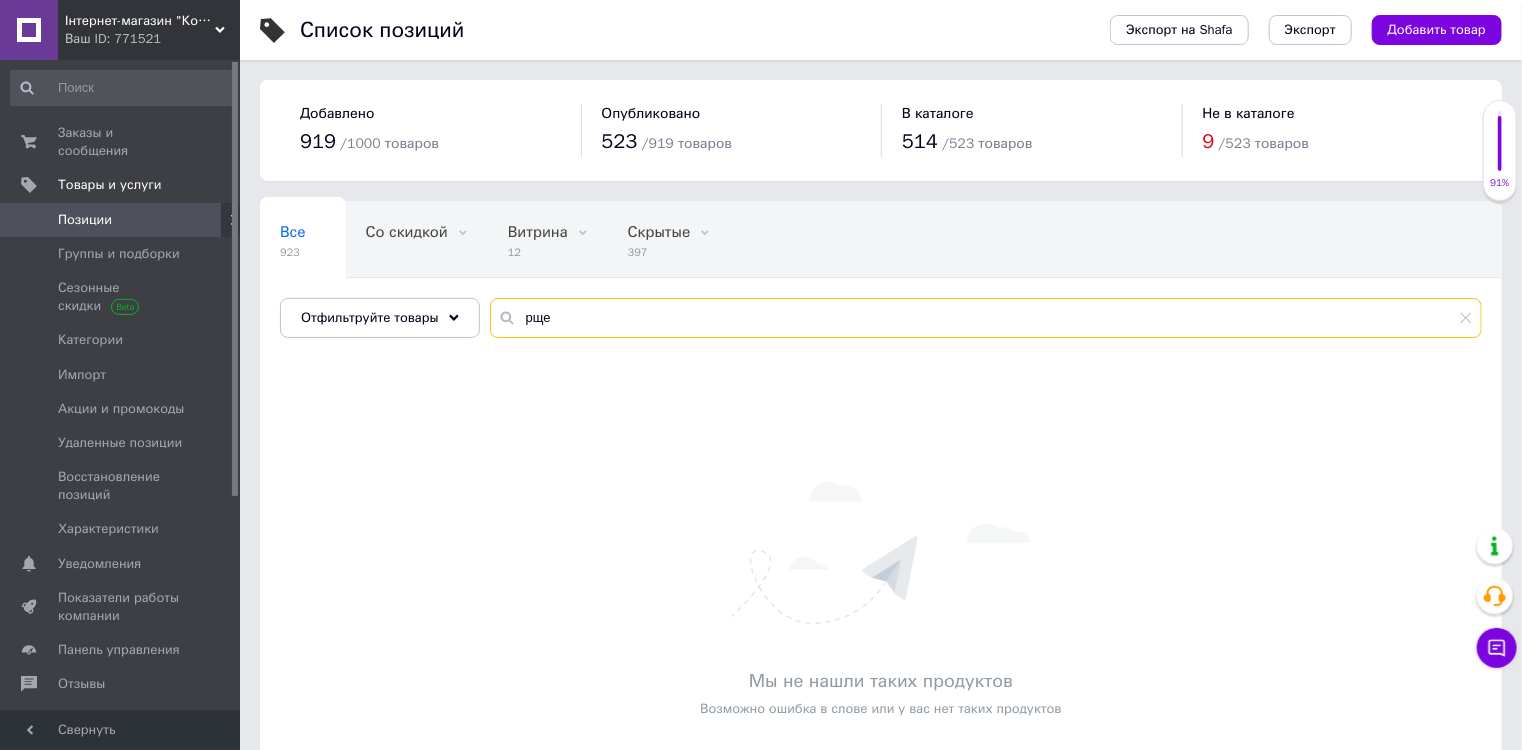 drag, startPoint x: 548, startPoint y: 313, endPoint x: 479, endPoint y: 324, distance: 69.87131 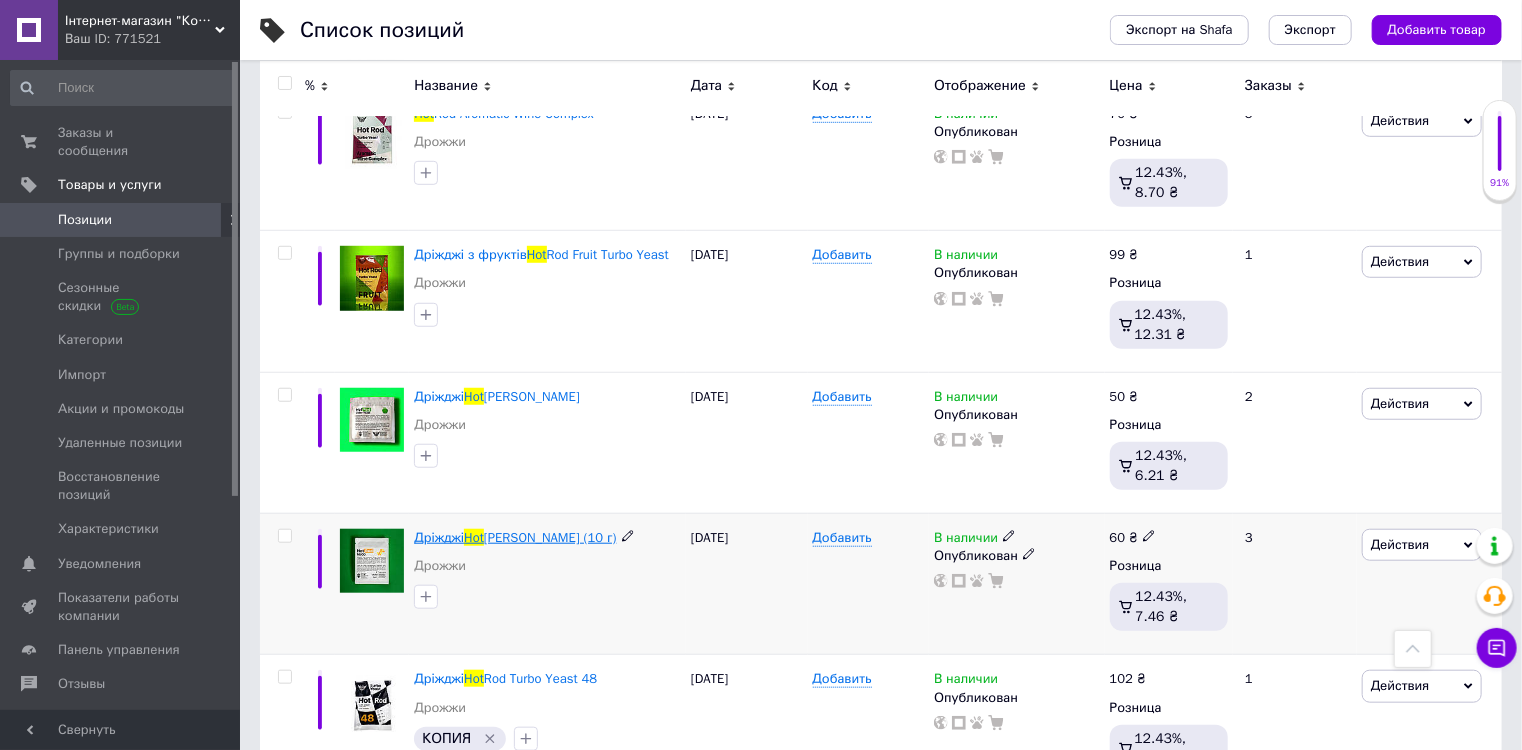 scroll, scrollTop: 480, scrollLeft: 0, axis: vertical 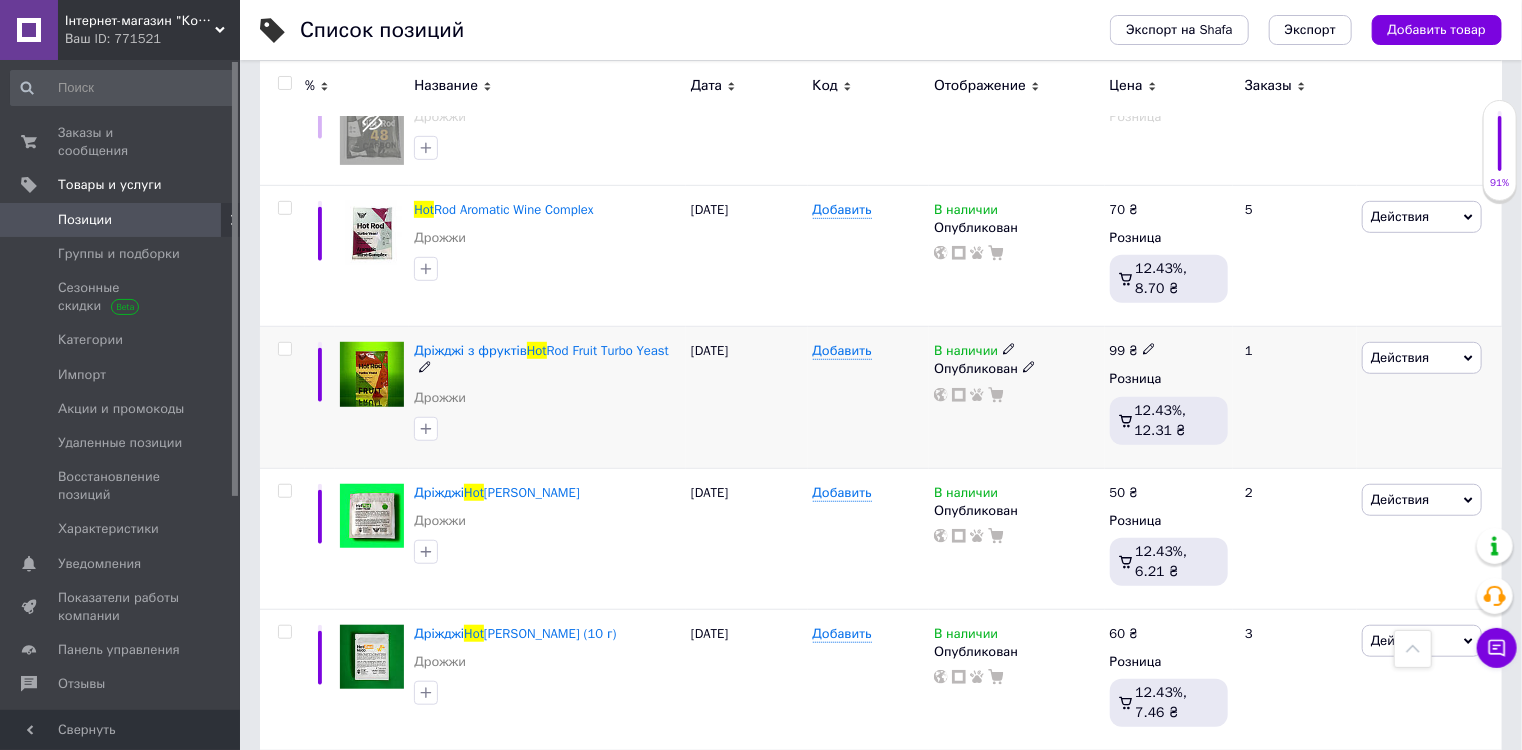 type on "hot" 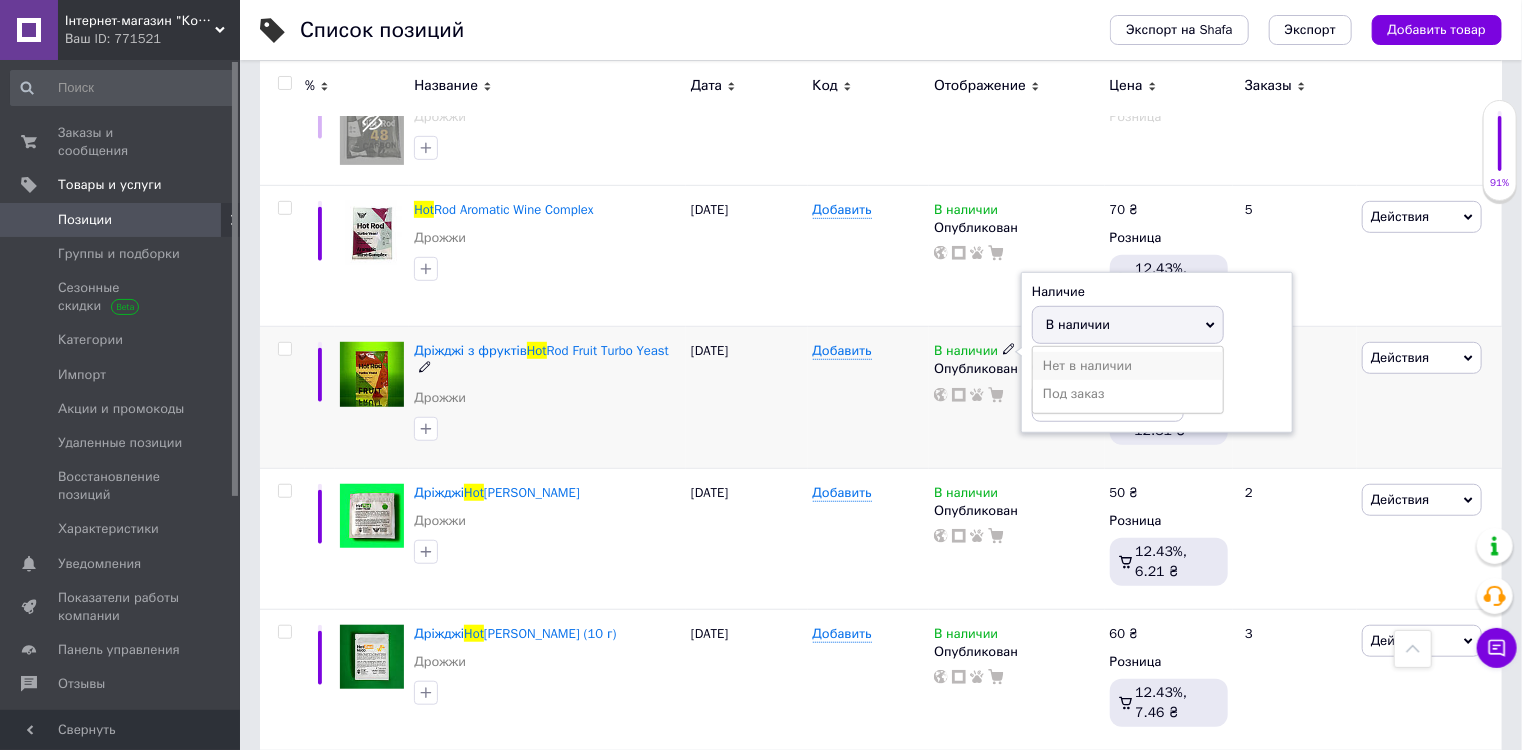 click on "Нет в наличии" at bounding box center [1128, 366] 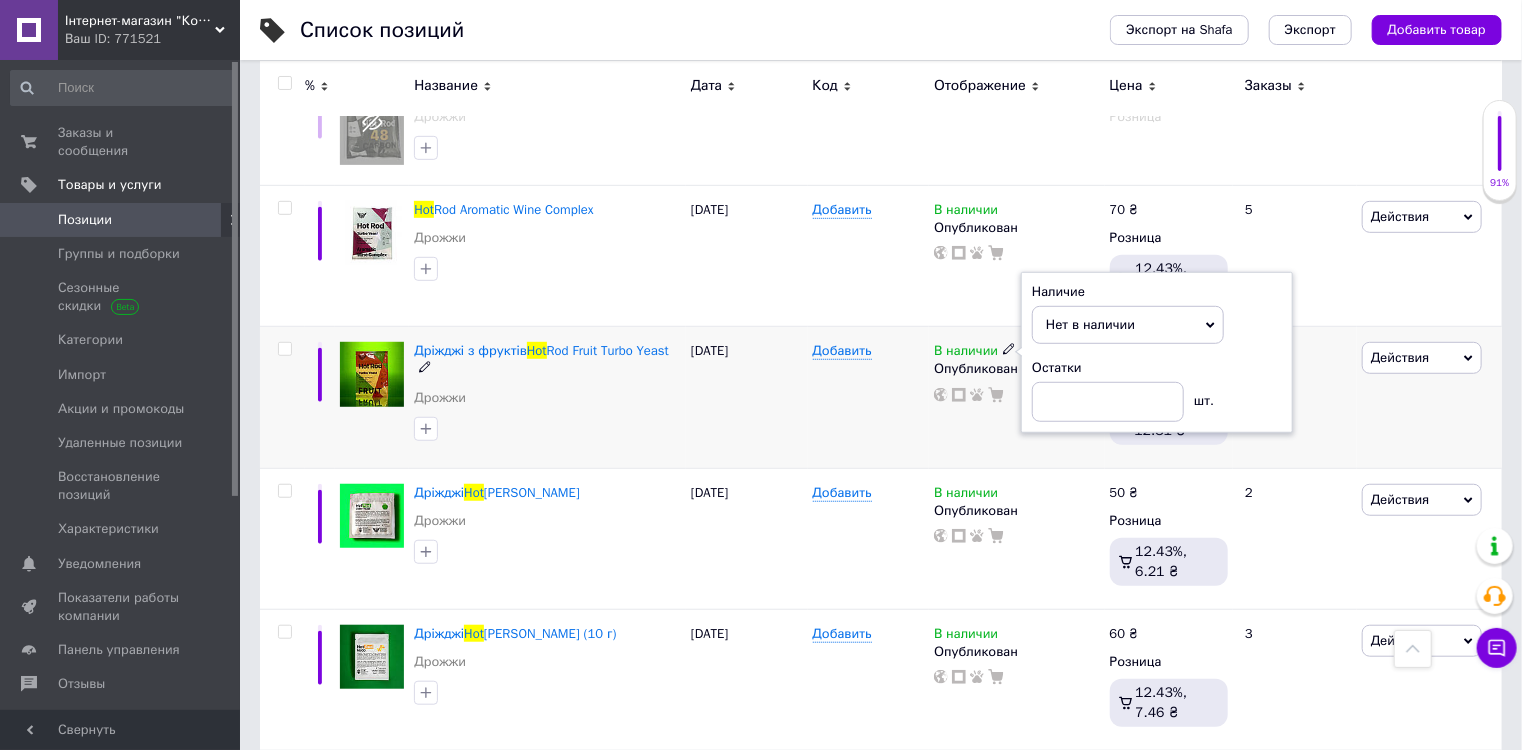 click on "Опубликован" at bounding box center (1017, 369) 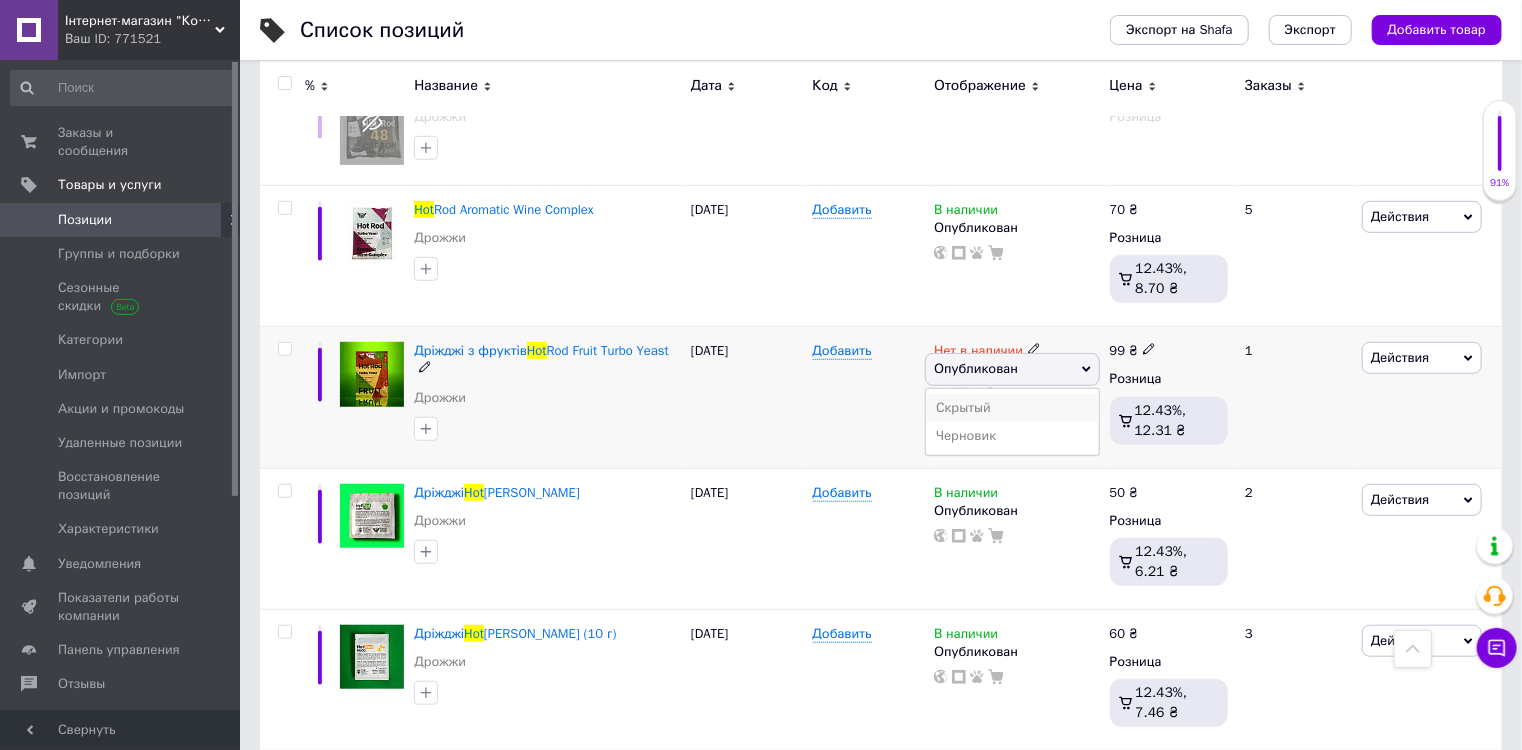 click on "Скрытый" at bounding box center (1012, 408) 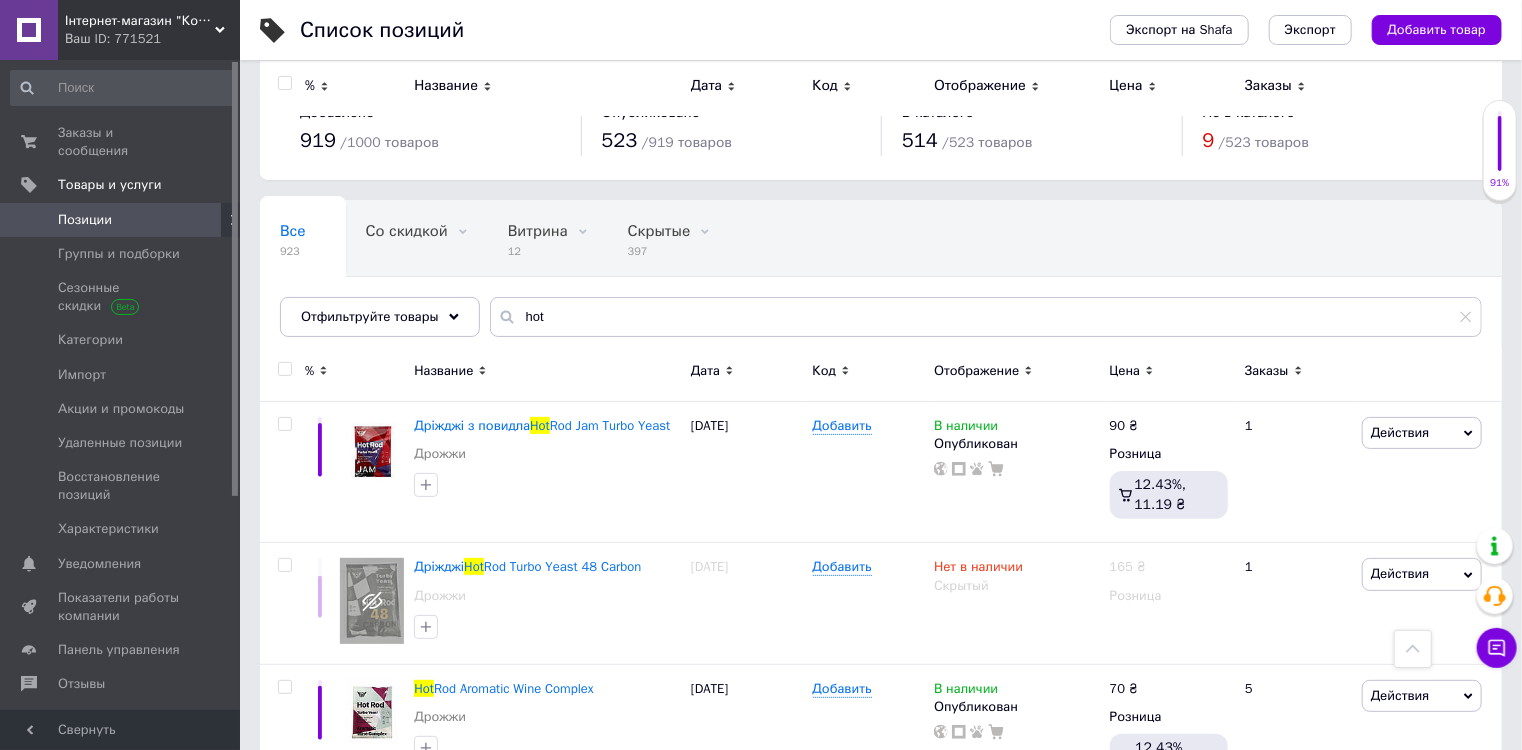 scroll, scrollTop: 0, scrollLeft: 0, axis: both 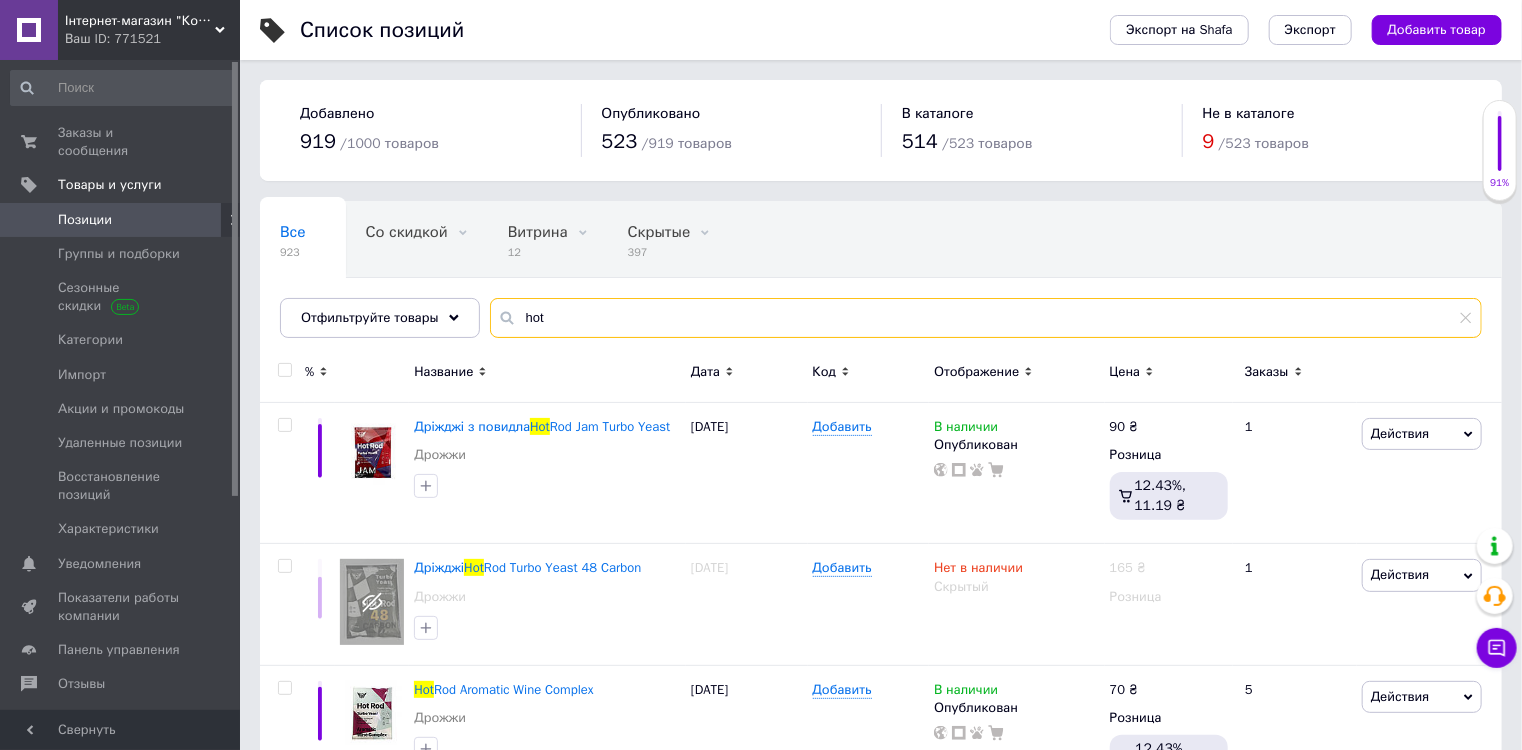 drag, startPoint x: 567, startPoint y: 313, endPoint x: 472, endPoint y: 317, distance: 95.084175 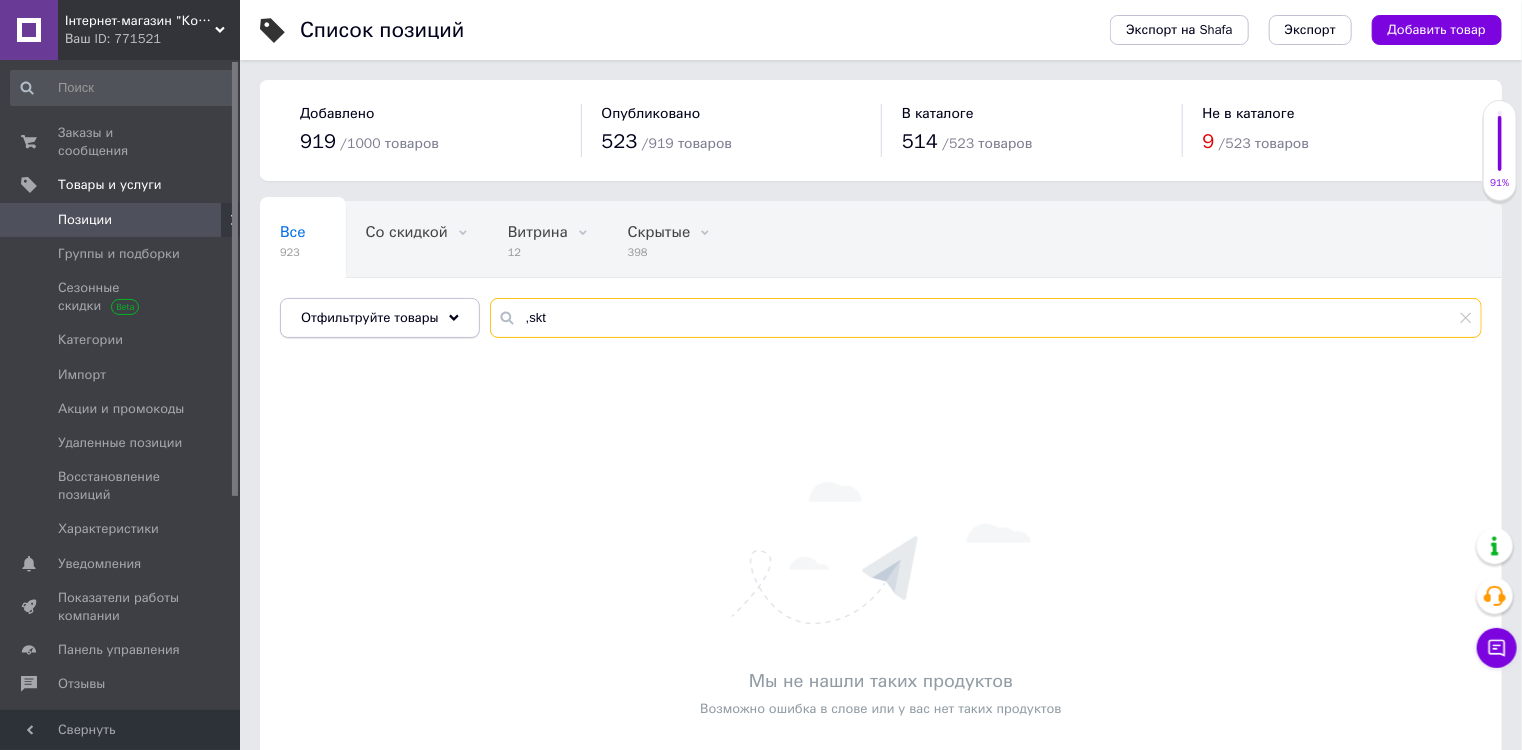 drag, startPoint x: 557, startPoint y: 311, endPoint x: 416, endPoint y: 333, distance: 142.706 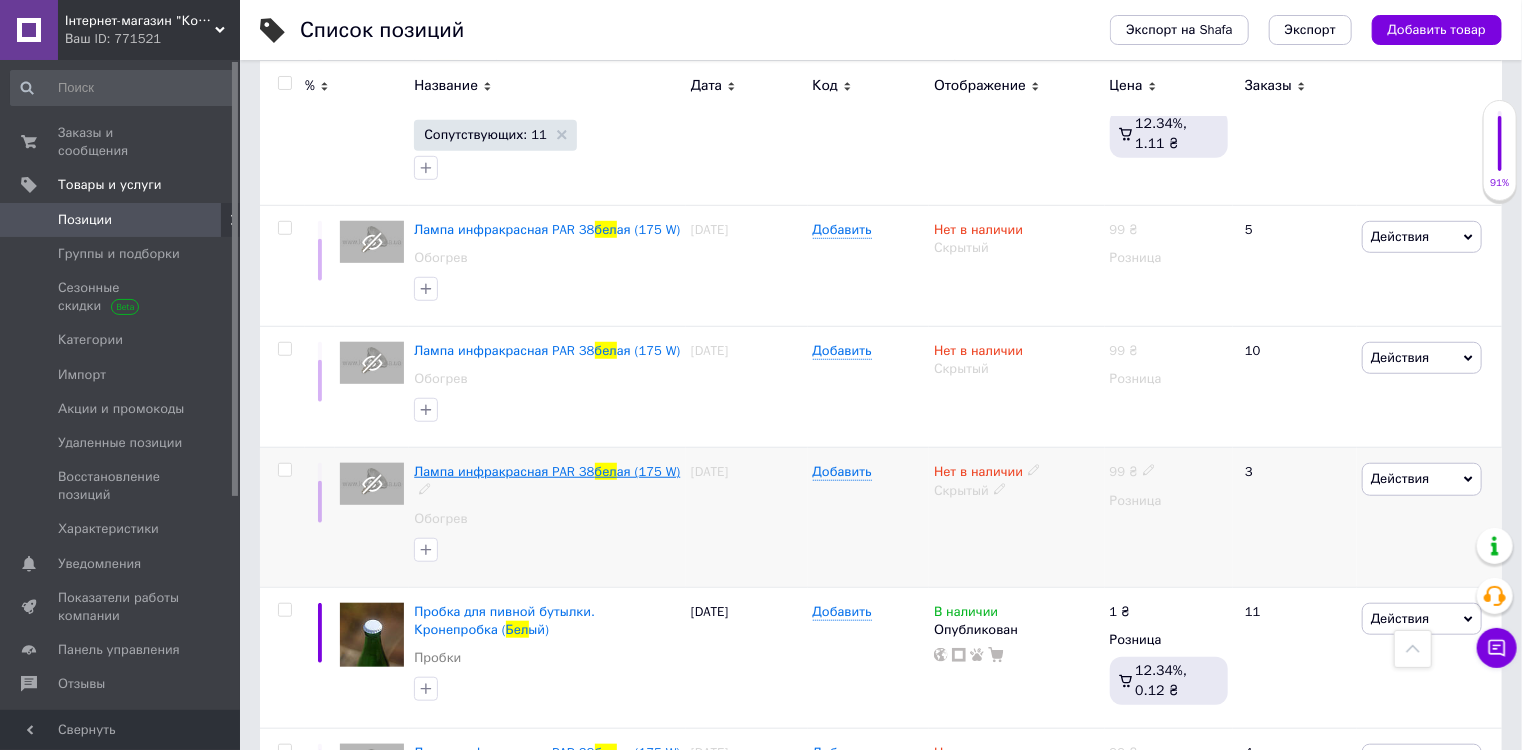scroll, scrollTop: 0, scrollLeft: 0, axis: both 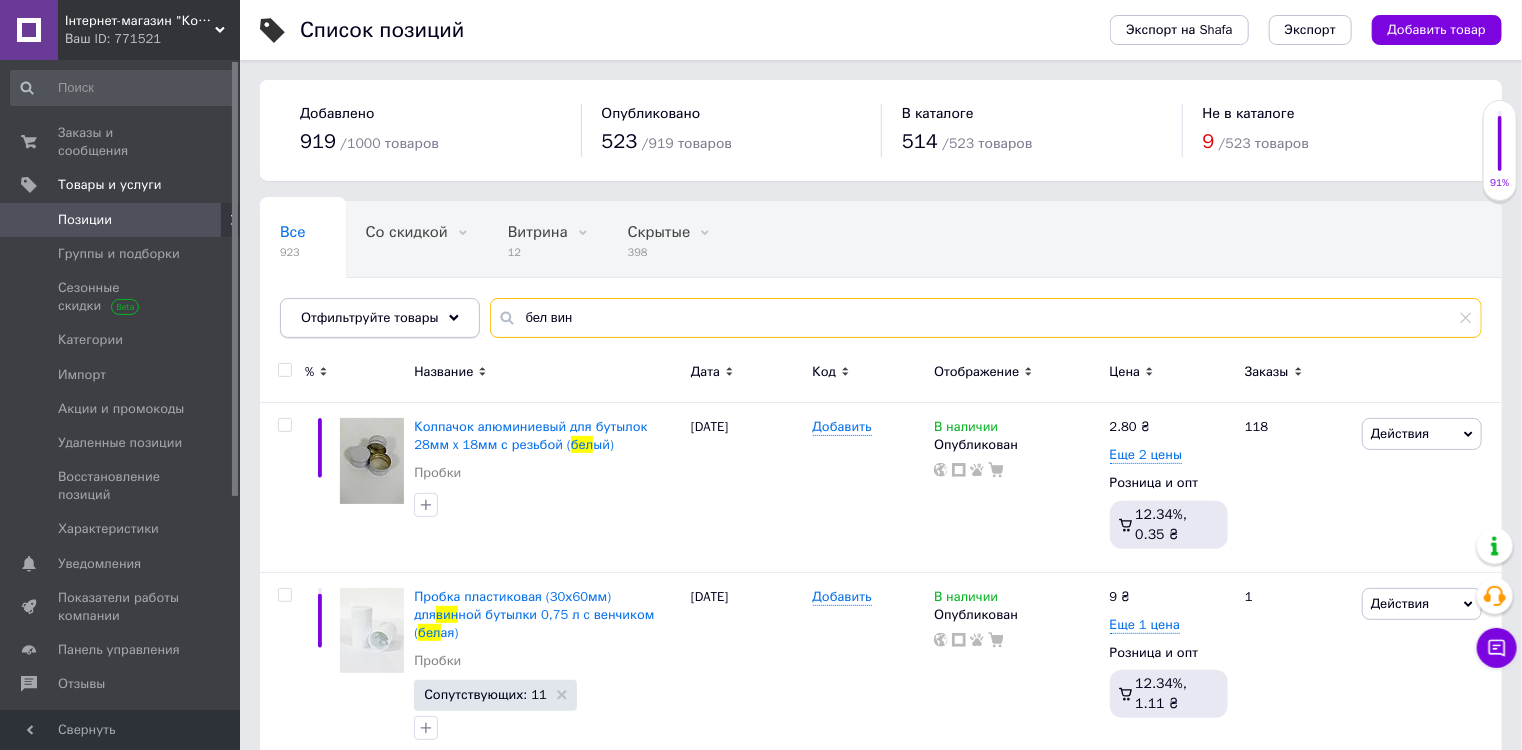drag, startPoint x: 573, startPoint y: 308, endPoint x: 467, endPoint y: 319, distance: 106.56923 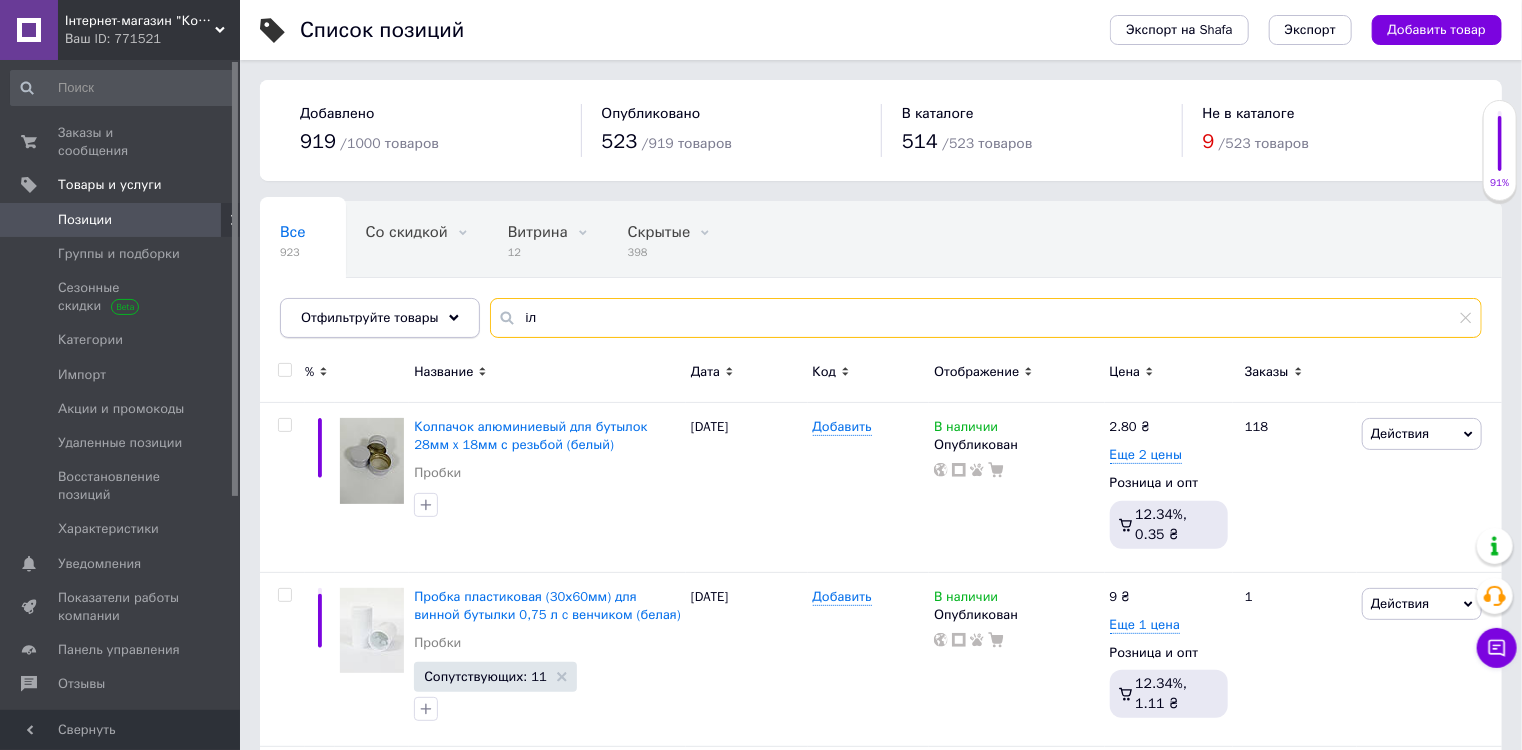 type on "і" 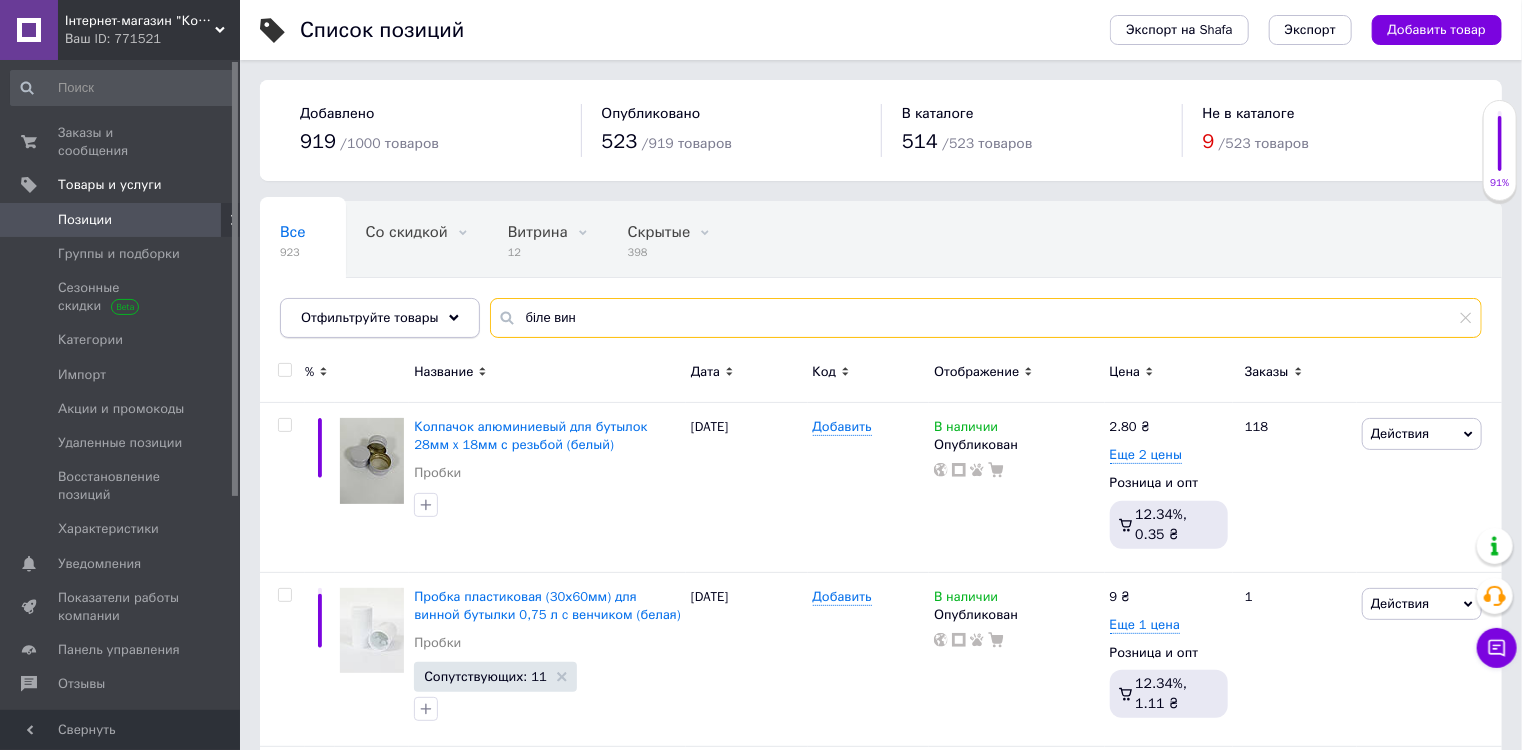 type on "біле вино" 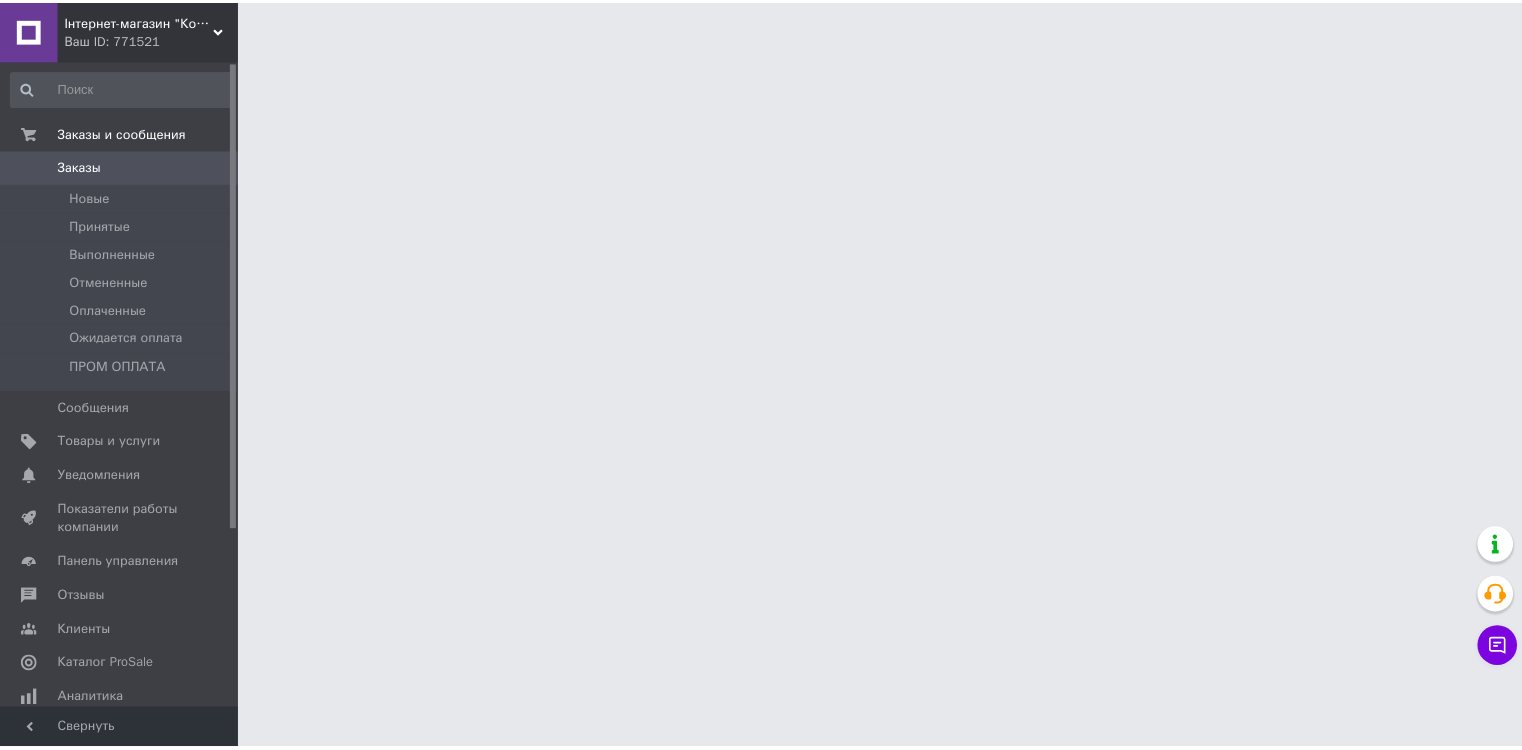 scroll, scrollTop: 0, scrollLeft: 0, axis: both 